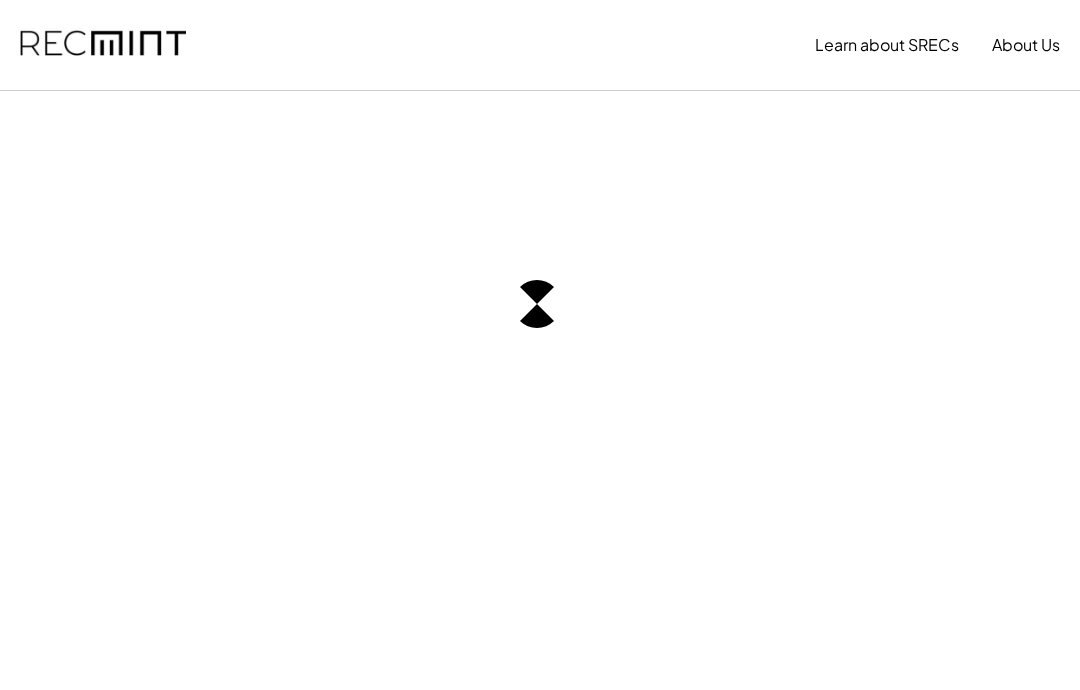 scroll, scrollTop: 0, scrollLeft: 0, axis: both 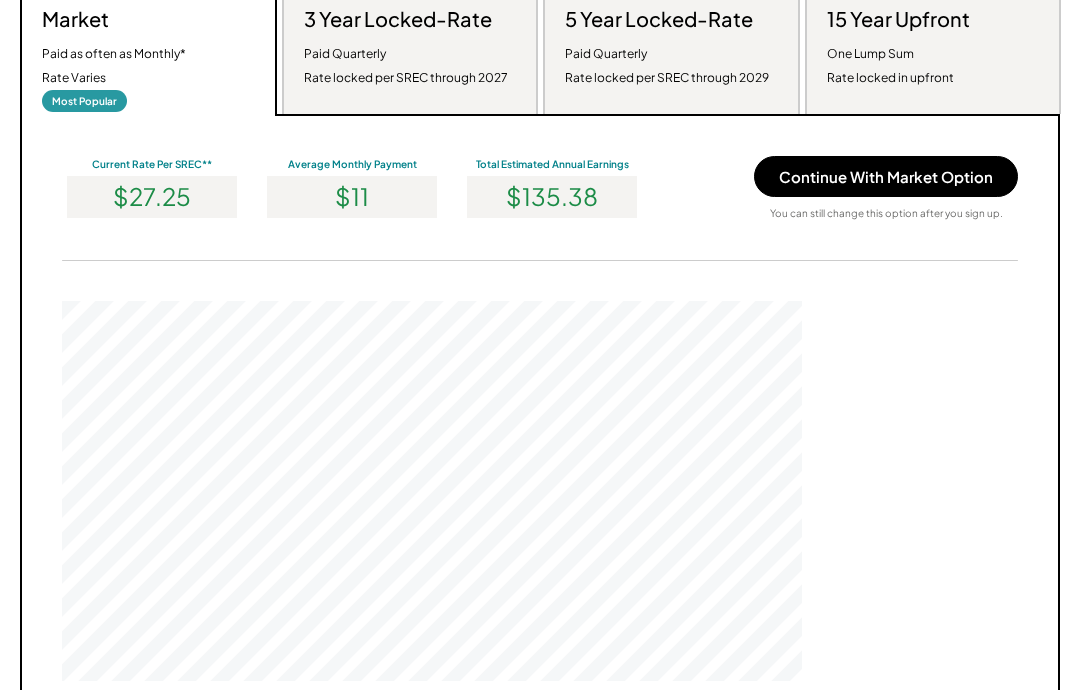 click on "Continue With Market Option" at bounding box center (886, 176) 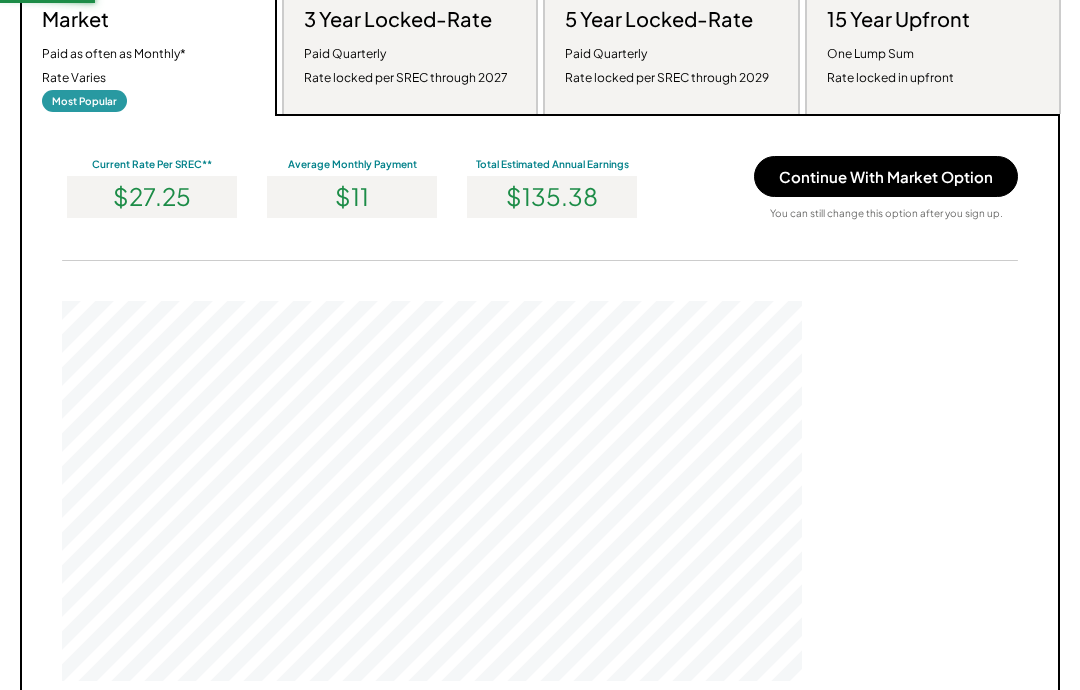 click on "Continue With Market Option" at bounding box center (886, 176) 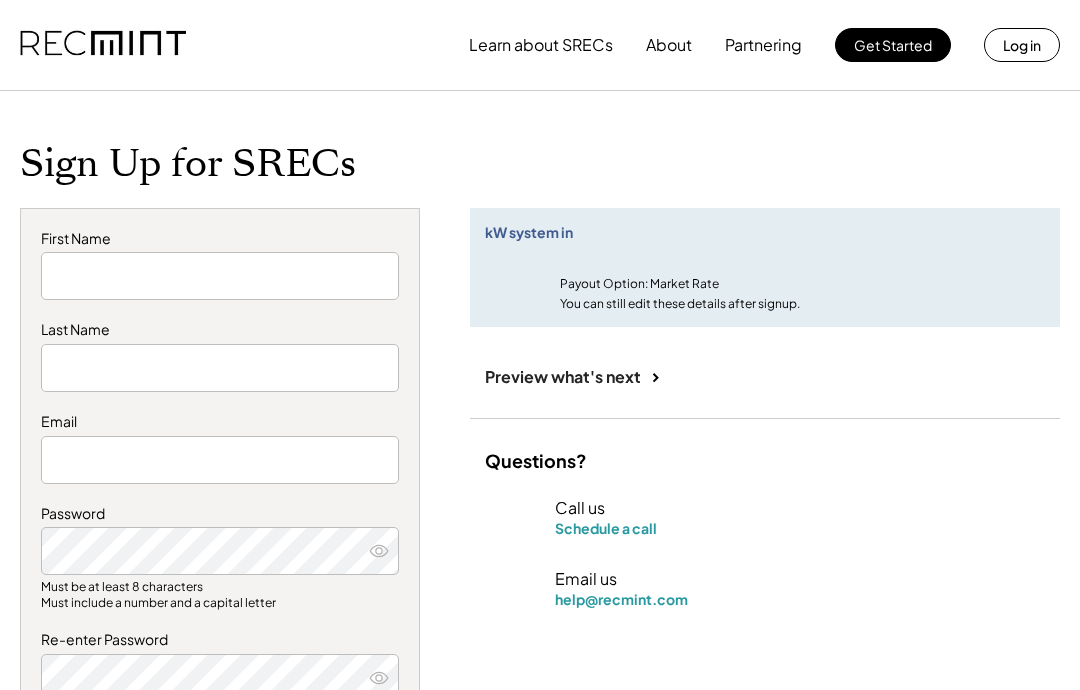 scroll, scrollTop: 0, scrollLeft: 0, axis: both 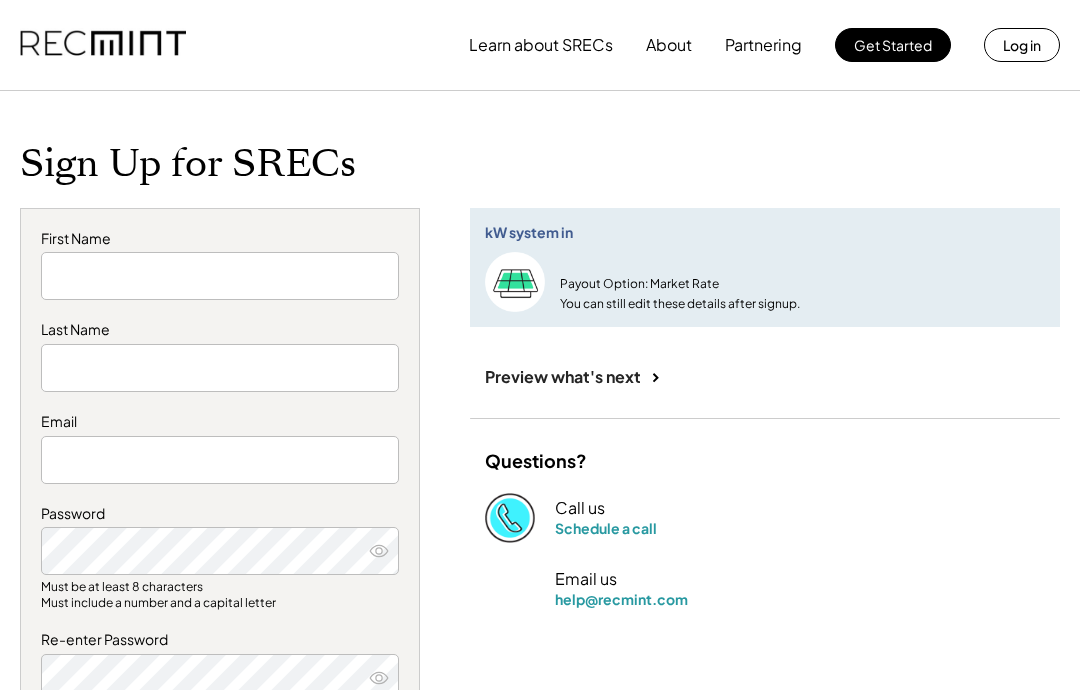 type on "*******" 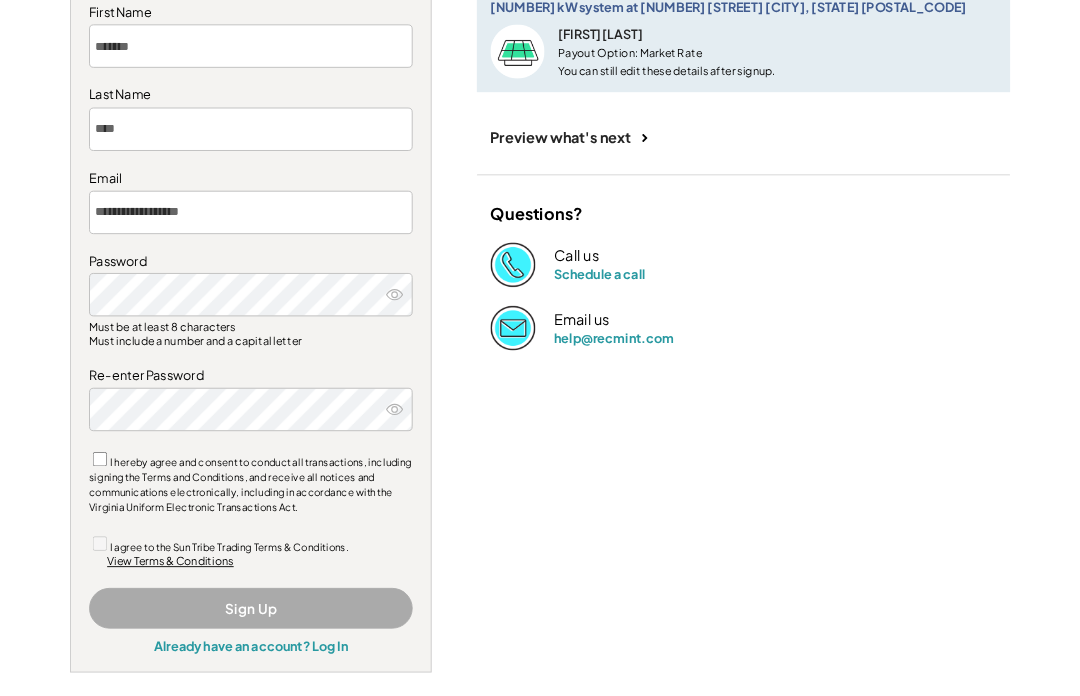 scroll, scrollTop: 230, scrollLeft: 0, axis: vertical 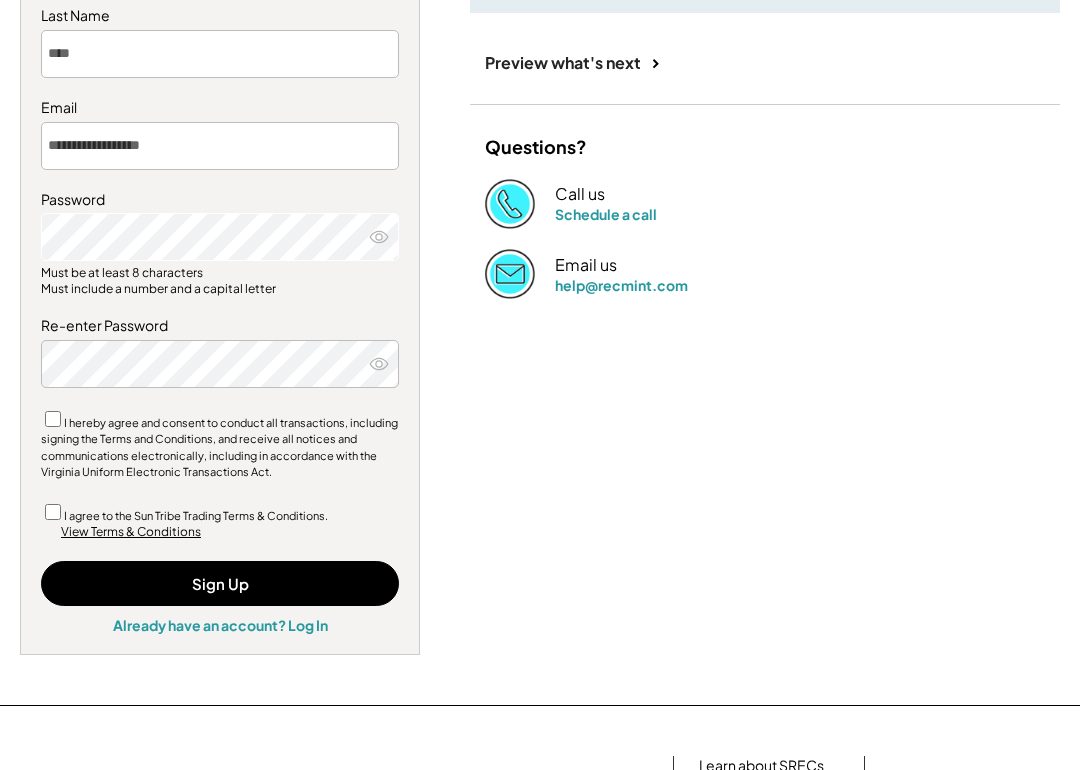 click on "Sign Up" at bounding box center [220, 583] 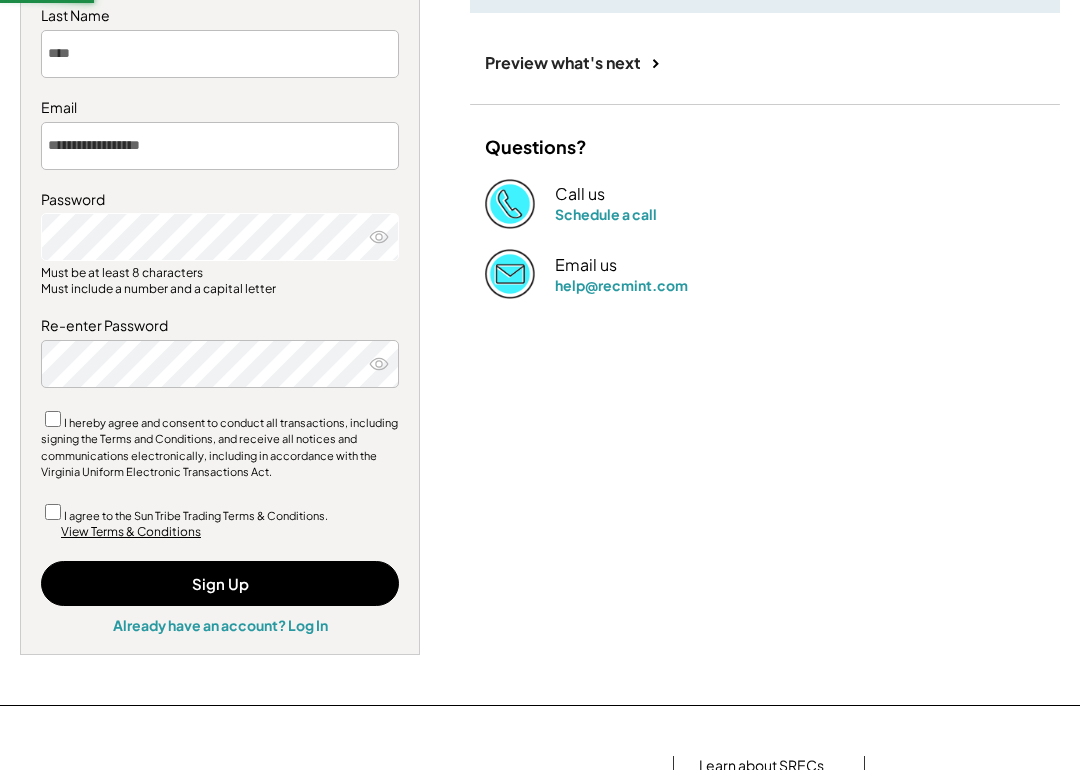 click on "Sign Up" at bounding box center [220, 583] 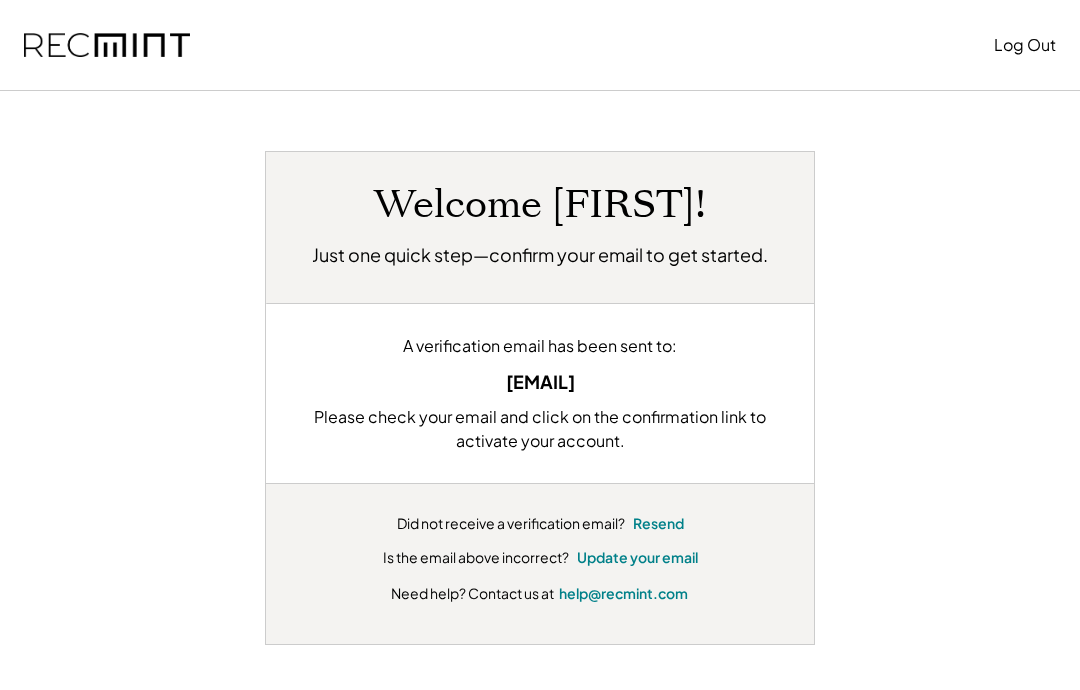 scroll, scrollTop: 0, scrollLeft: 0, axis: both 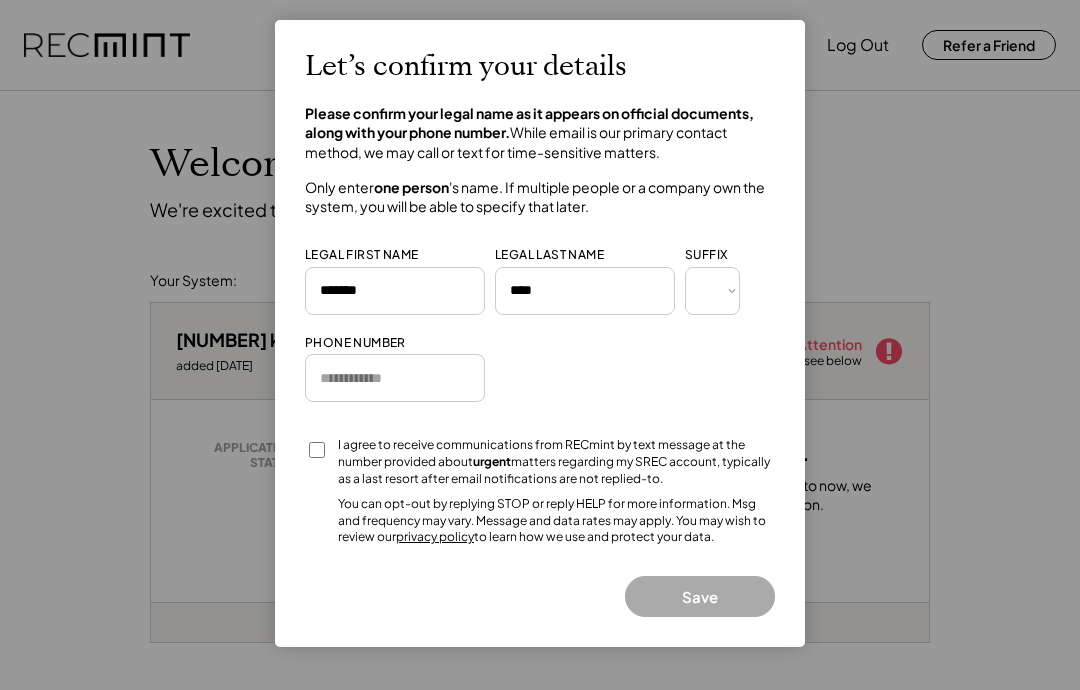 click at bounding box center (395, 378) 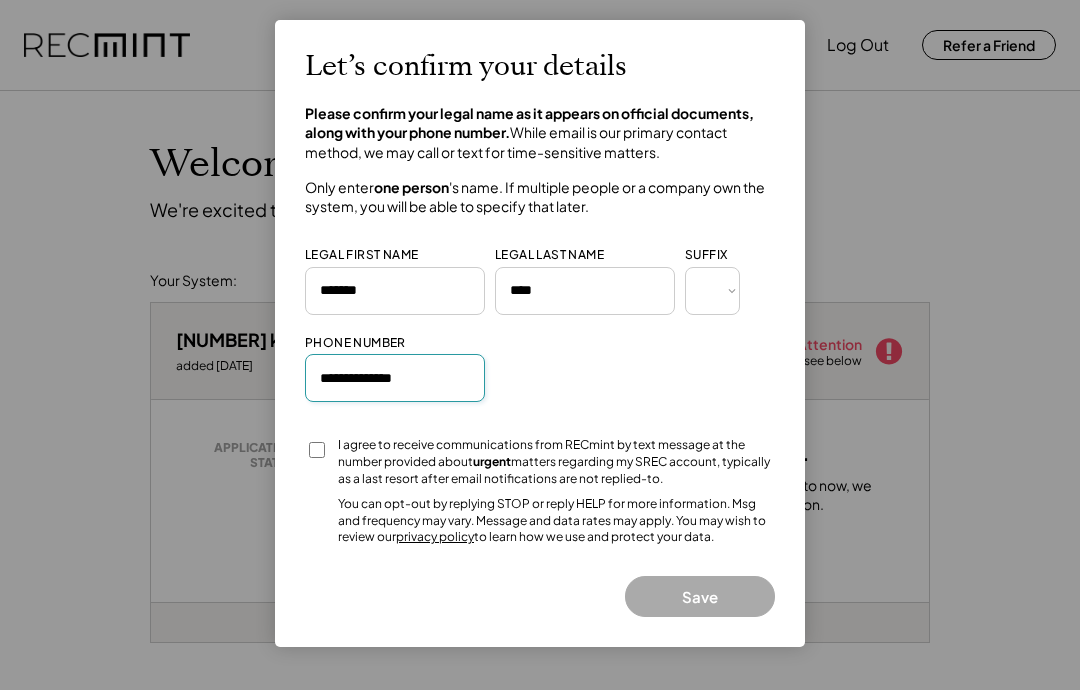 type on "**********" 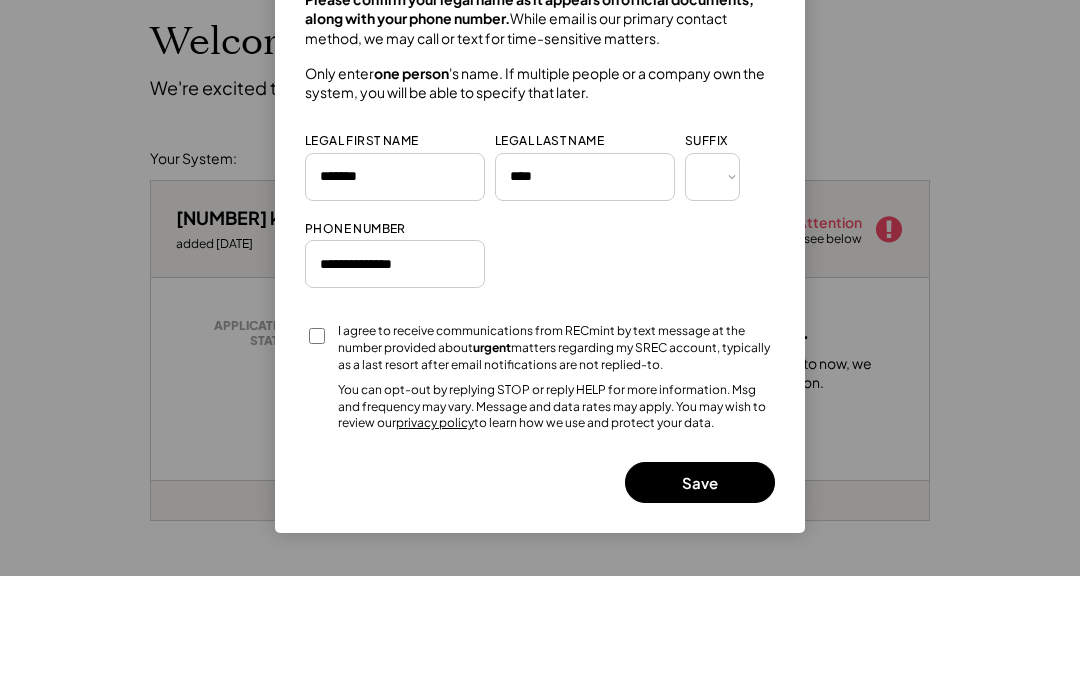 scroll, scrollTop: 122, scrollLeft: 0, axis: vertical 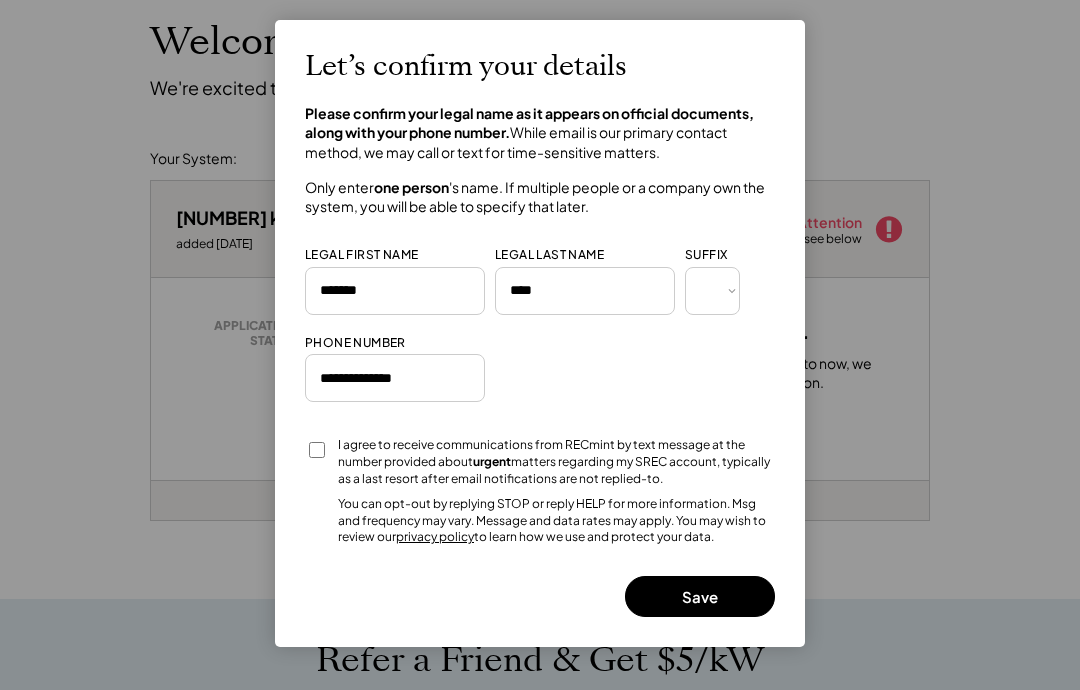 click on "Save" at bounding box center (700, 596) 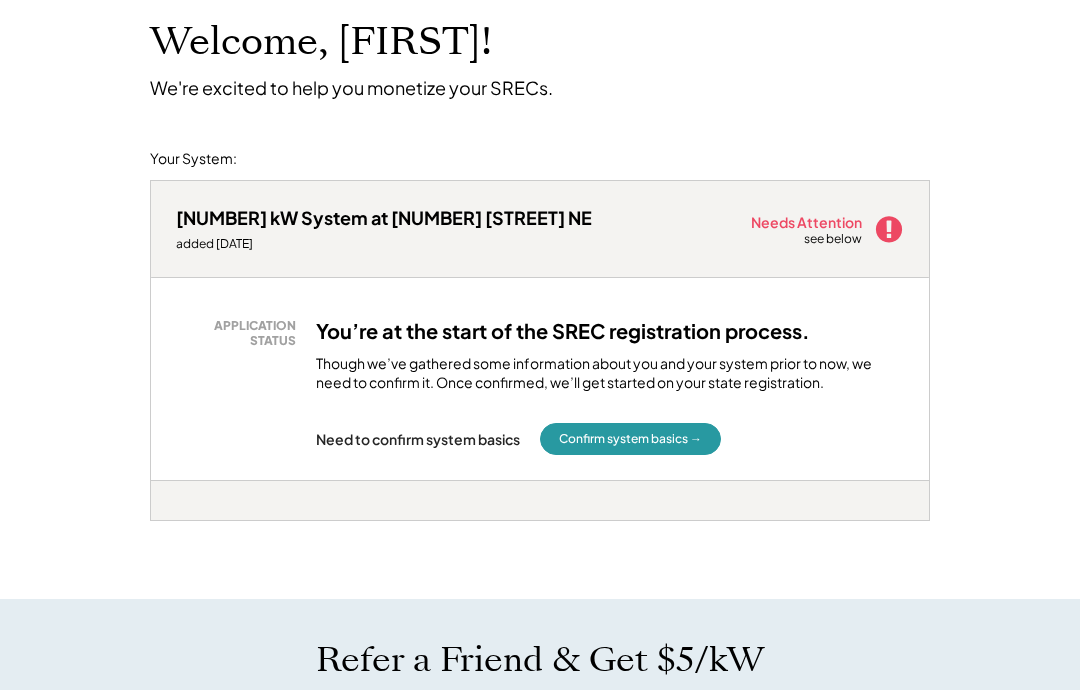 click on "Confirm system basics →" at bounding box center [630, 439] 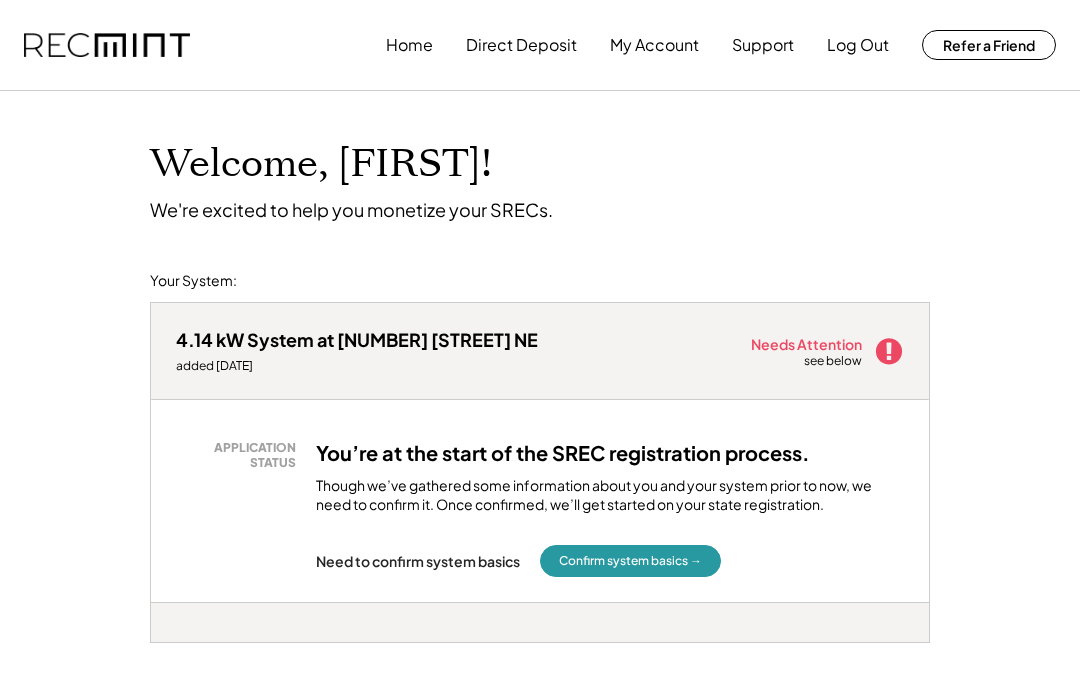 type on "**********" 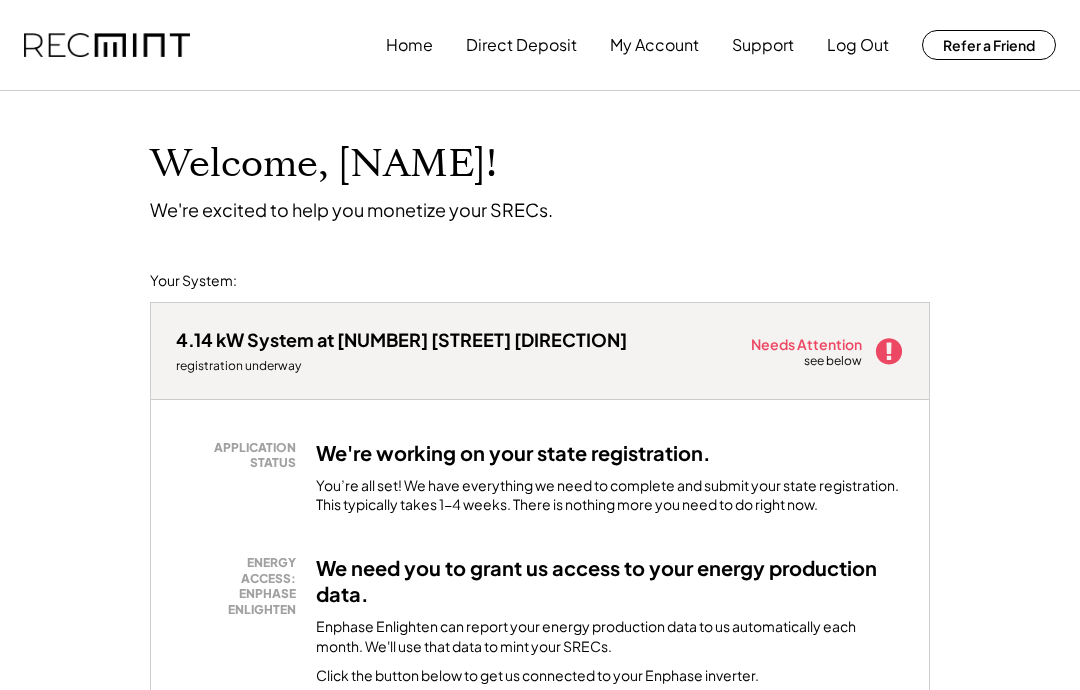 scroll, scrollTop: 0, scrollLeft: 0, axis: both 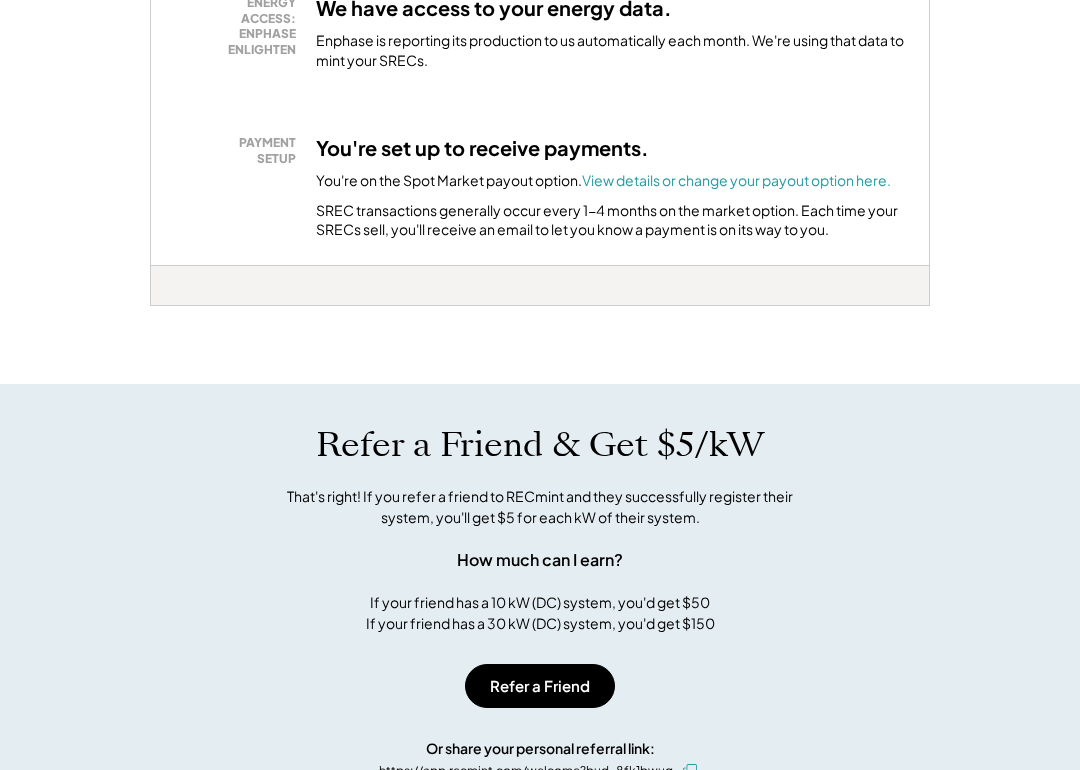 click on "View details or change your payout option here." at bounding box center [736, 180] 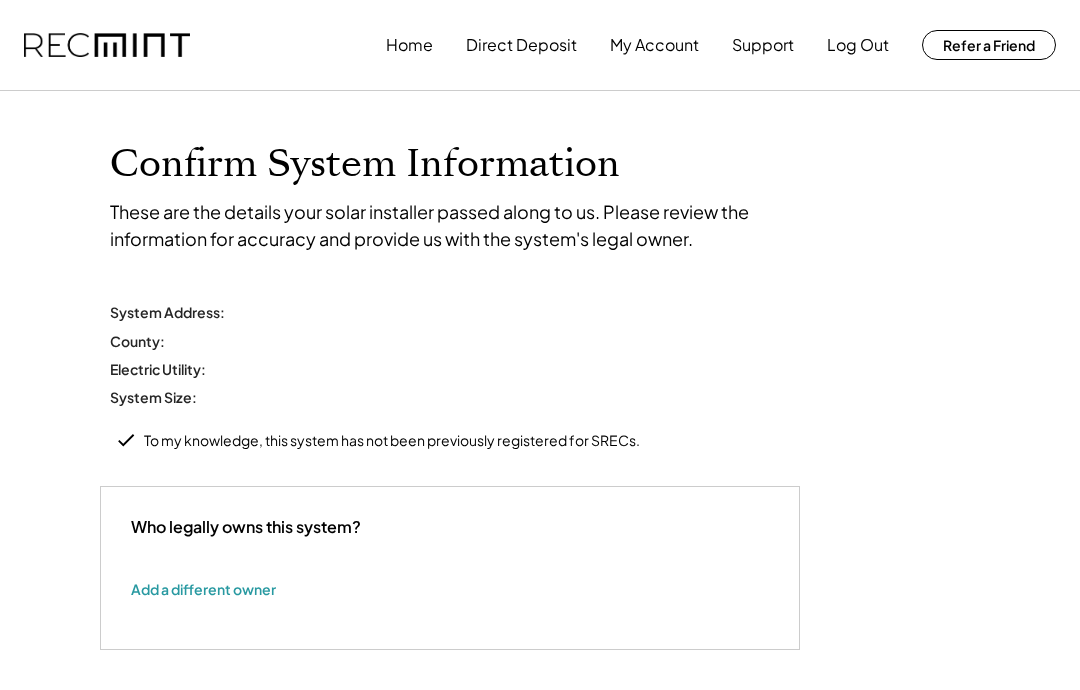 scroll, scrollTop: 0, scrollLeft: 0, axis: both 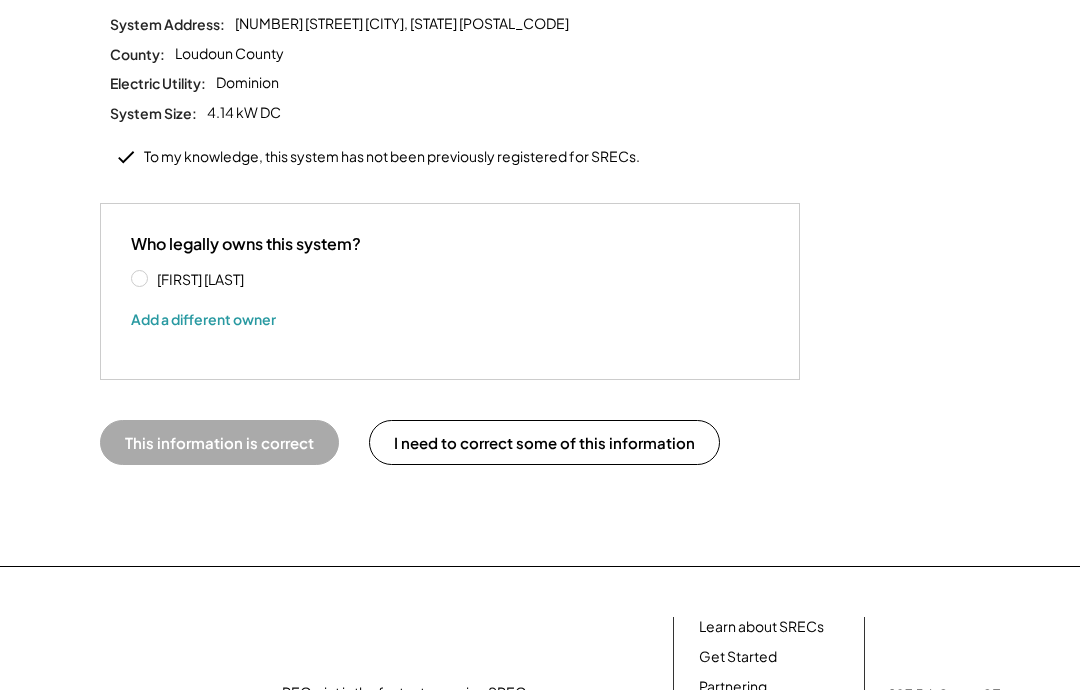 click on "[FIRST] [LAST]" at bounding box center [241, 279] 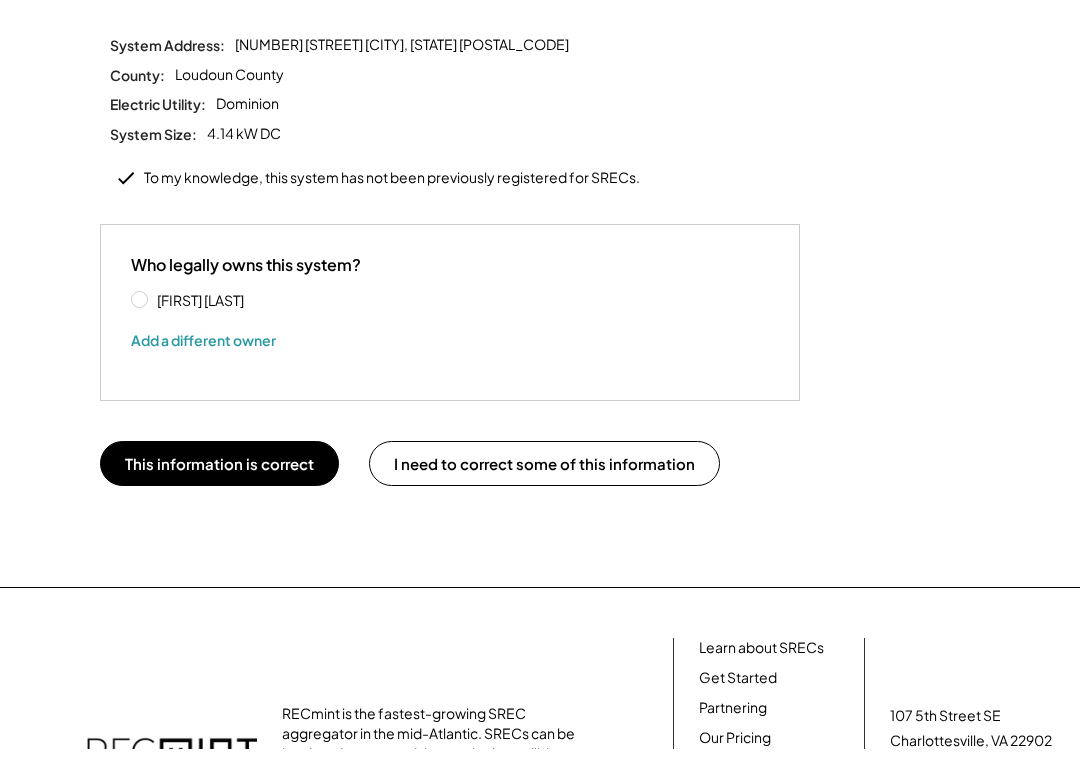 scroll, scrollTop: 246, scrollLeft: 0, axis: vertical 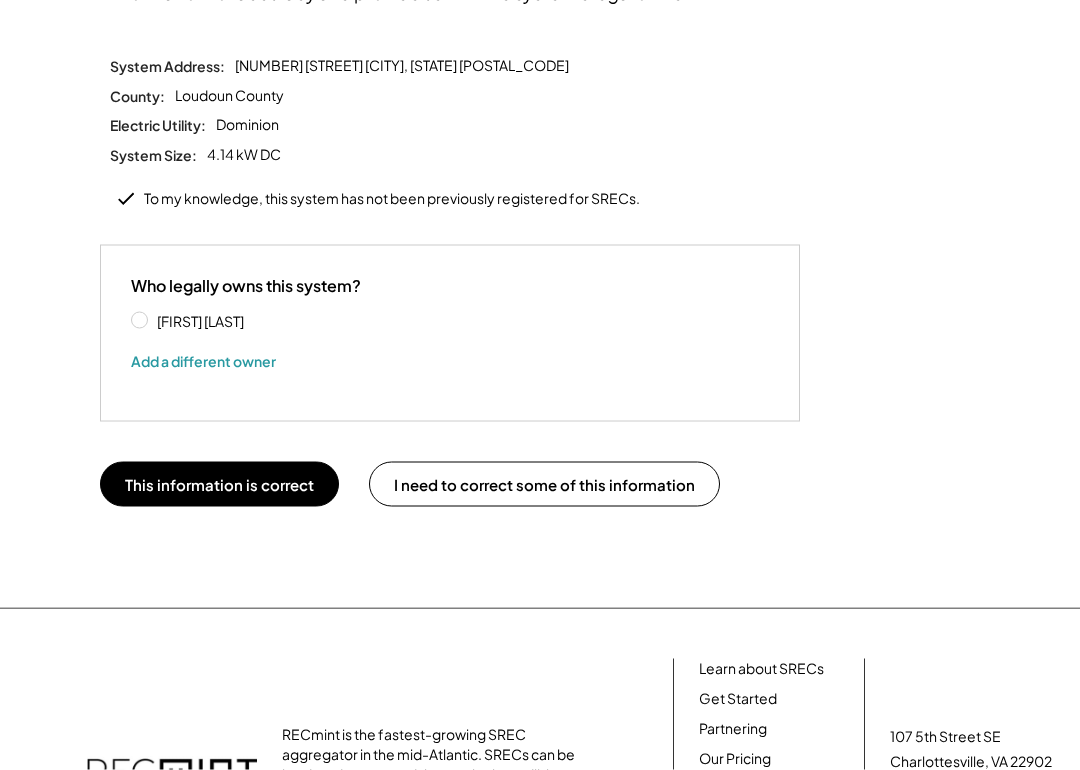 click on "This information is correct" at bounding box center (219, 484) 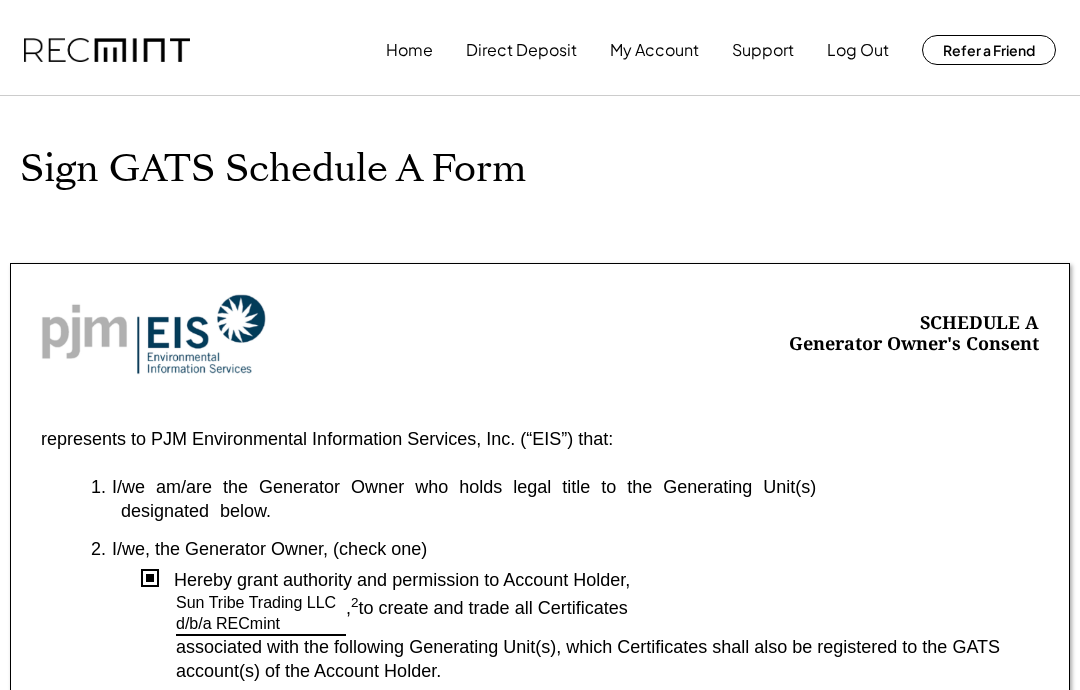 scroll, scrollTop: 0, scrollLeft: 0, axis: both 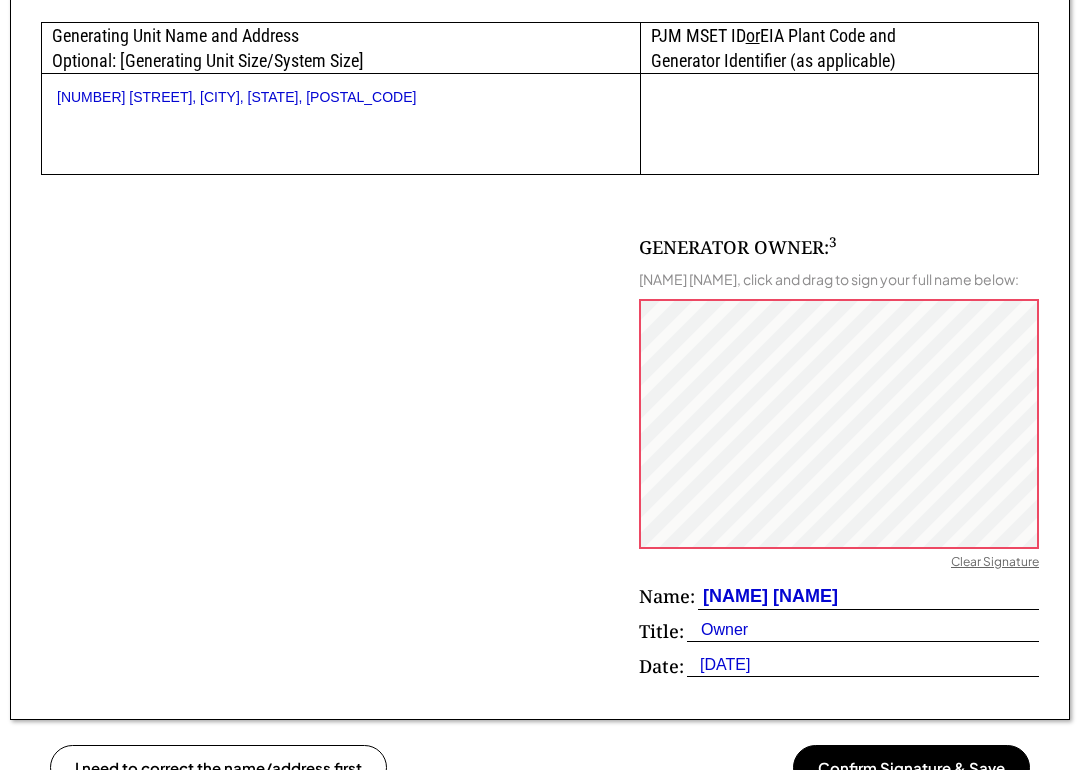 click on "[NAME] [NAME]" at bounding box center (768, 596) 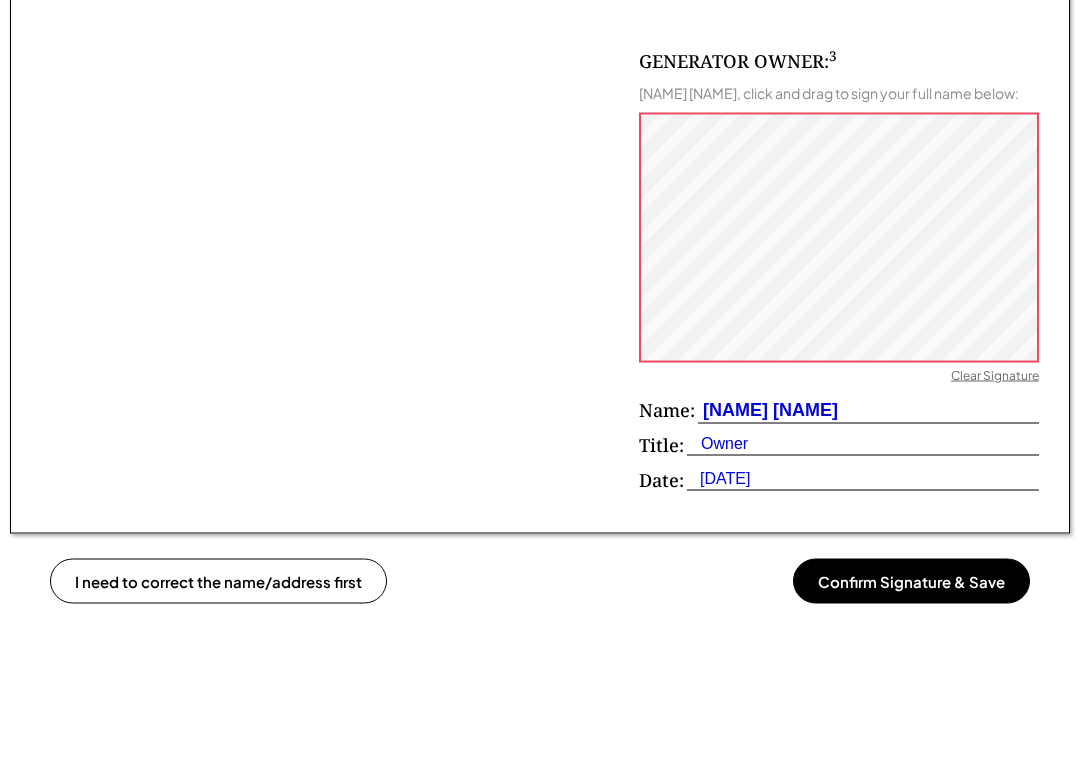 scroll, scrollTop: 1297, scrollLeft: 0, axis: vertical 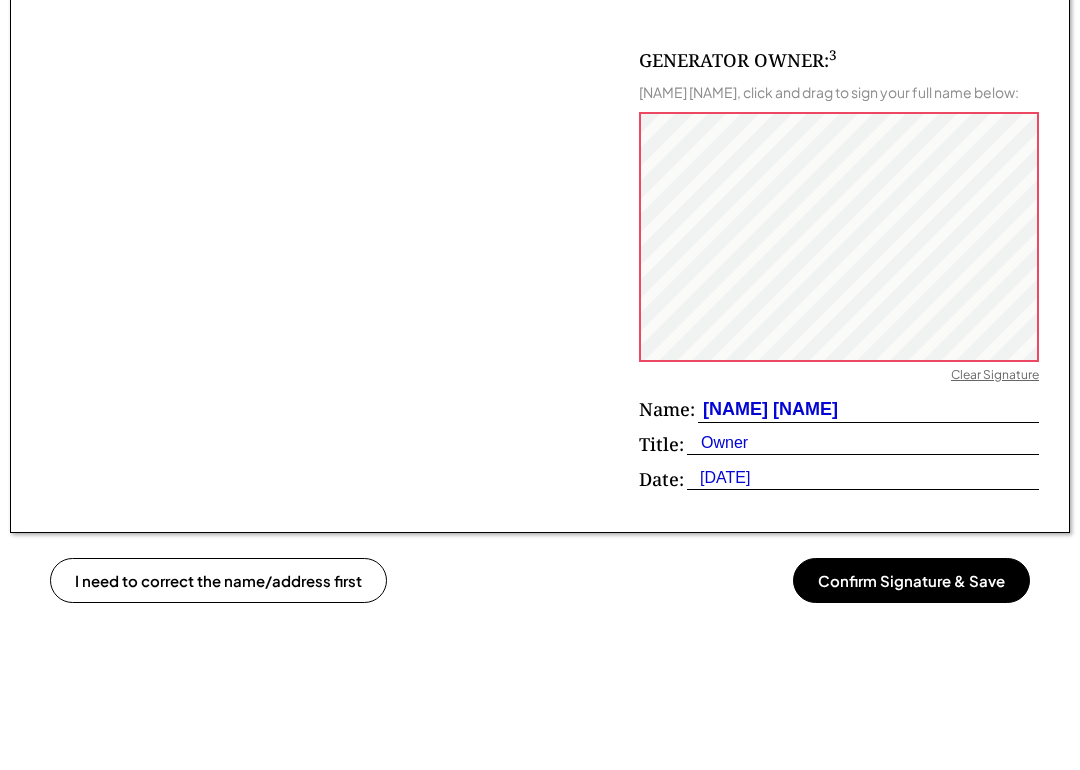 click on "Confirm Signature & Save" at bounding box center [911, 580] 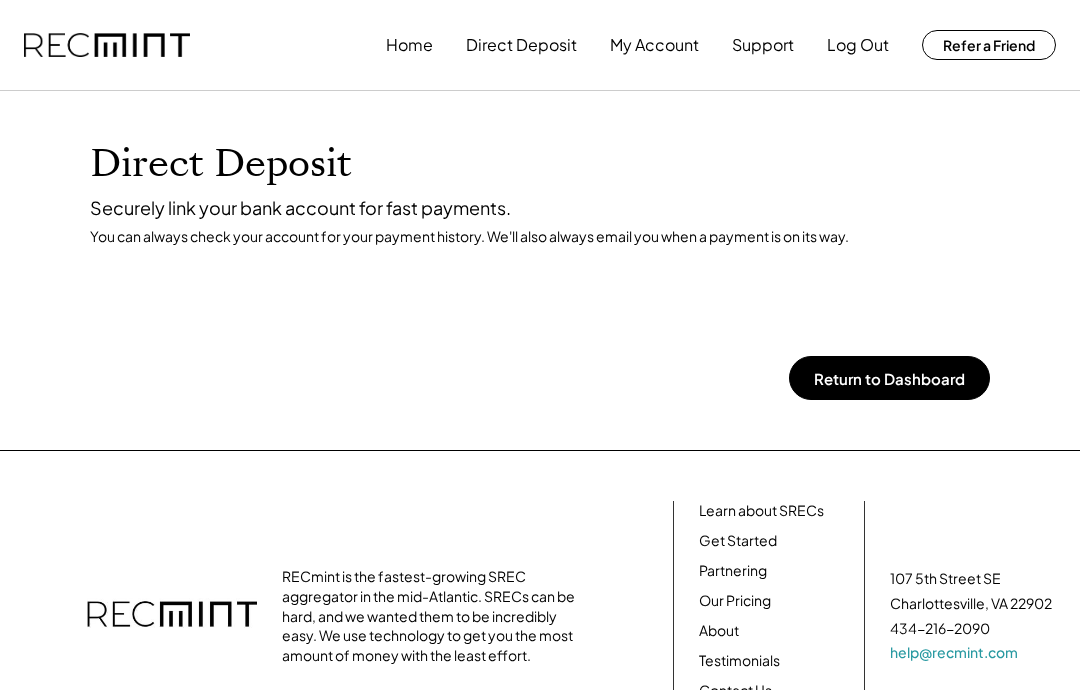 scroll, scrollTop: 0, scrollLeft: 0, axis: both 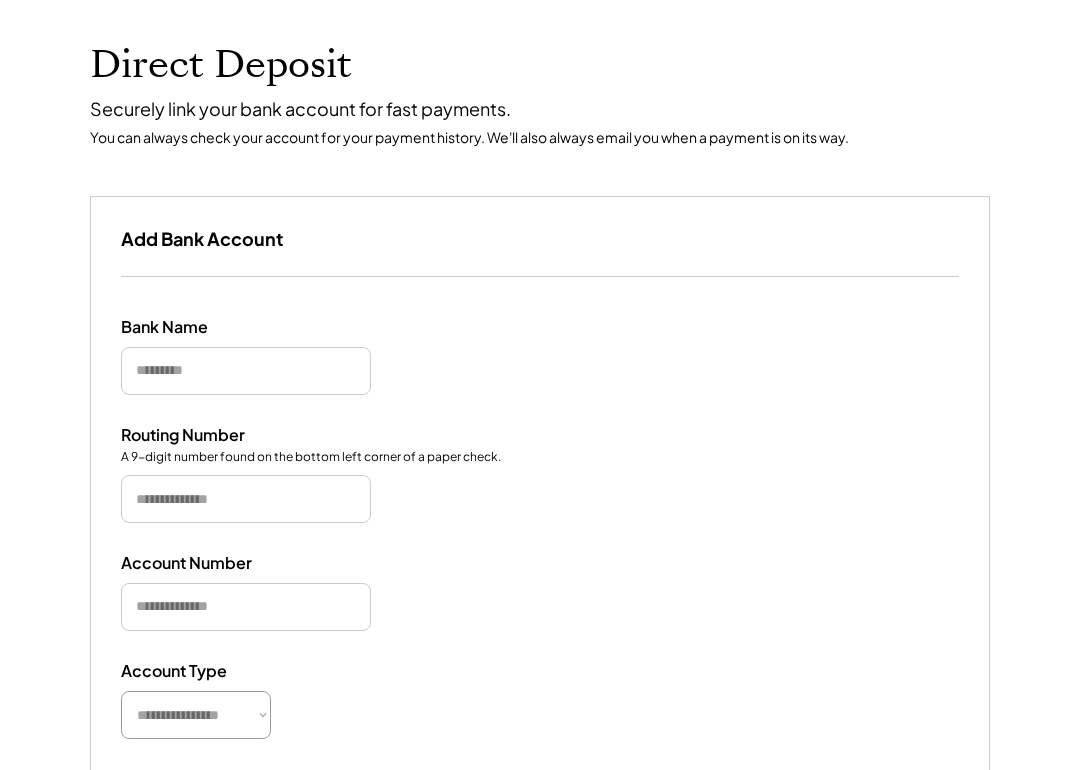 click at bounding box center (246, 371) 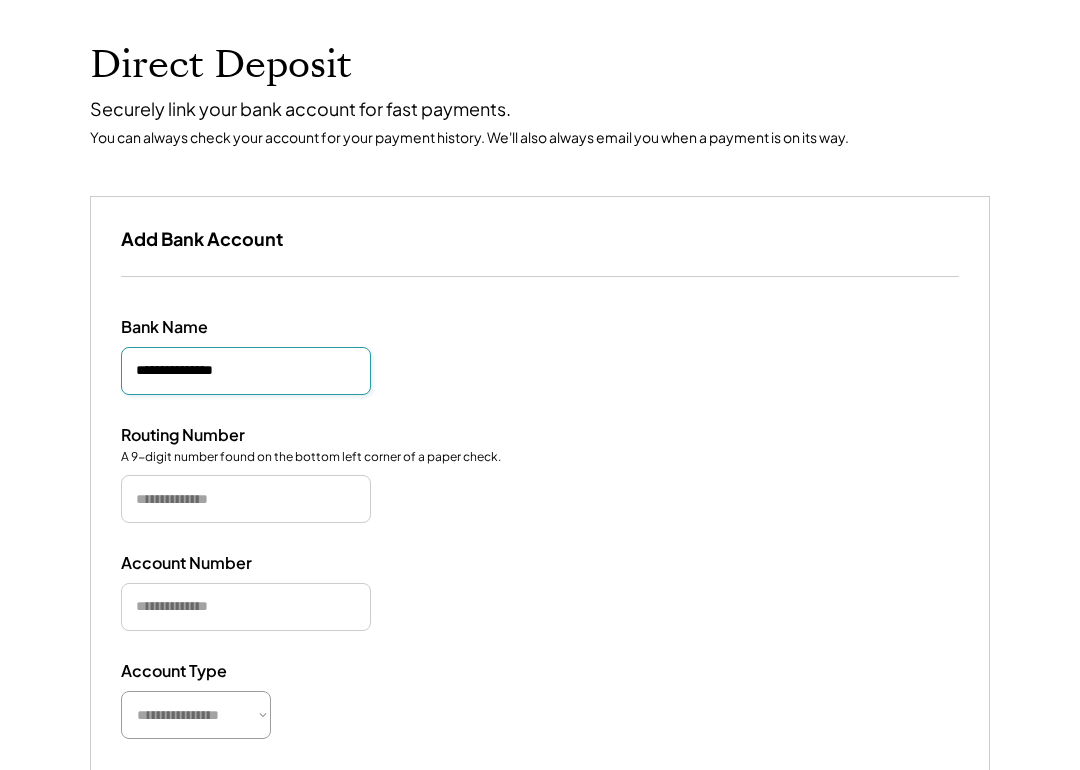 type on "**********" 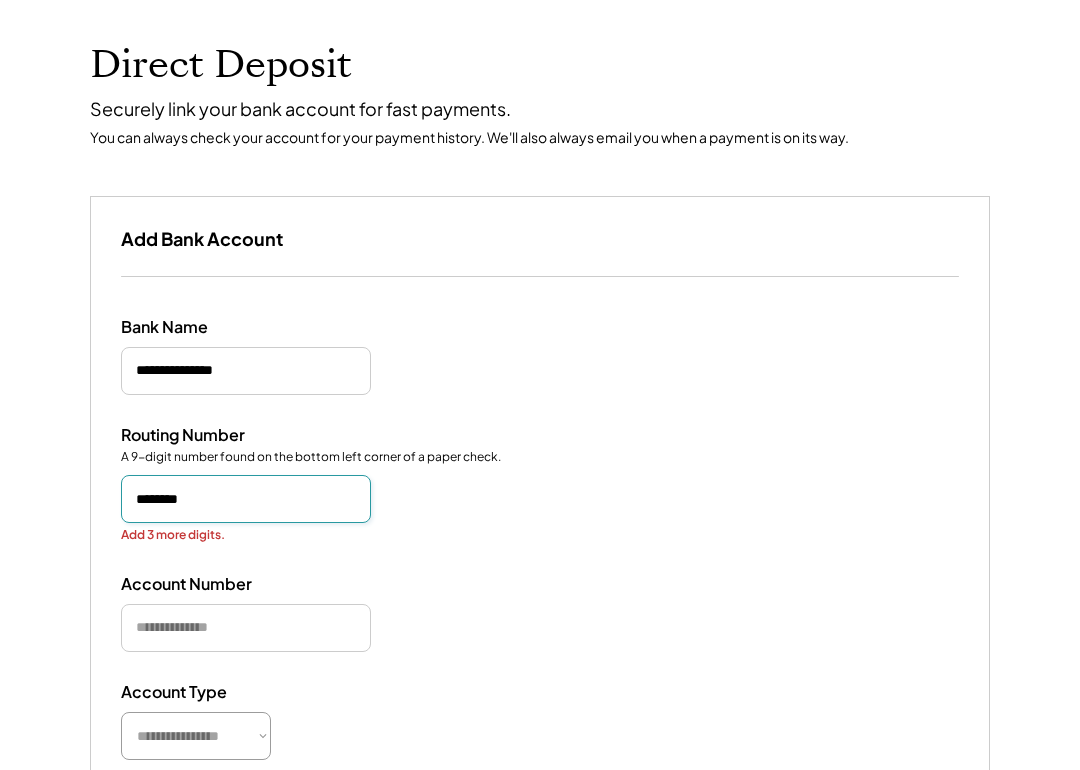 type on "*********" 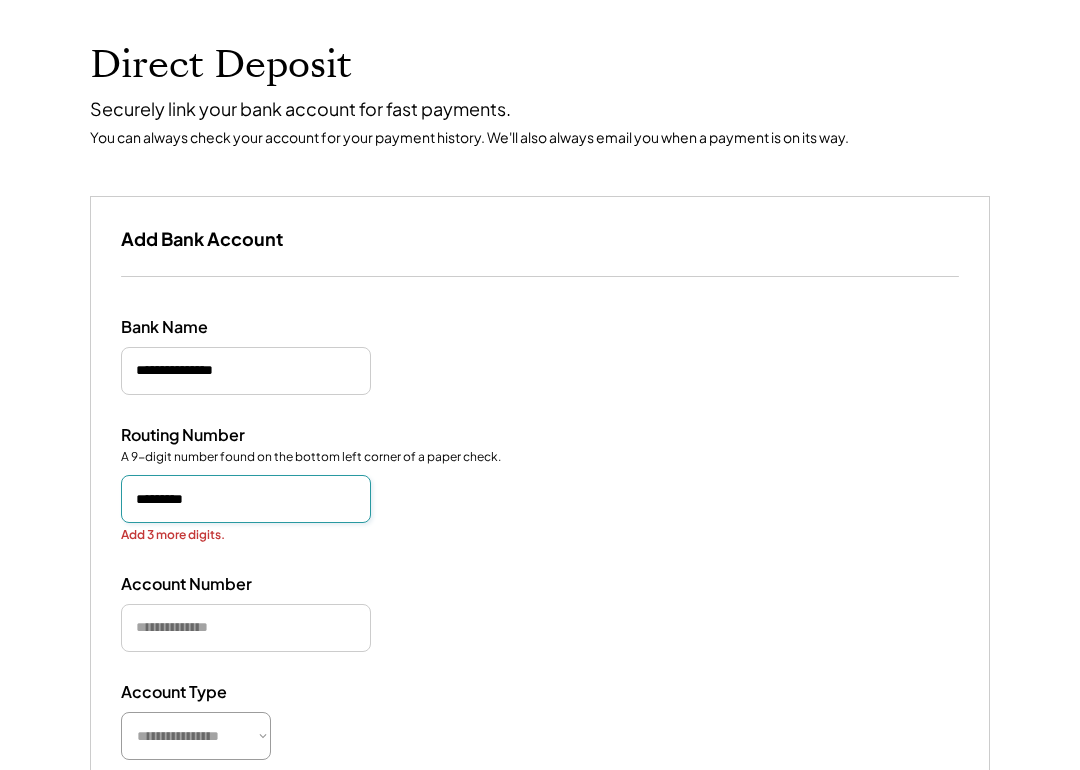 click at bounding box center [246, 628] 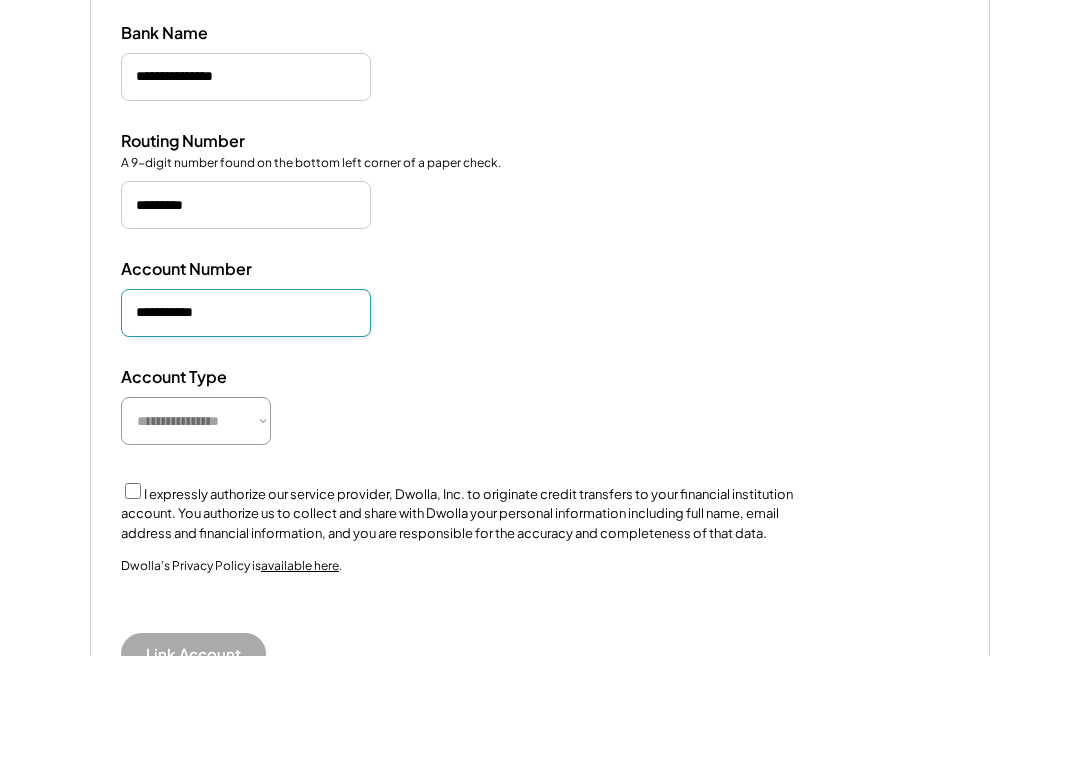 type on "**********" 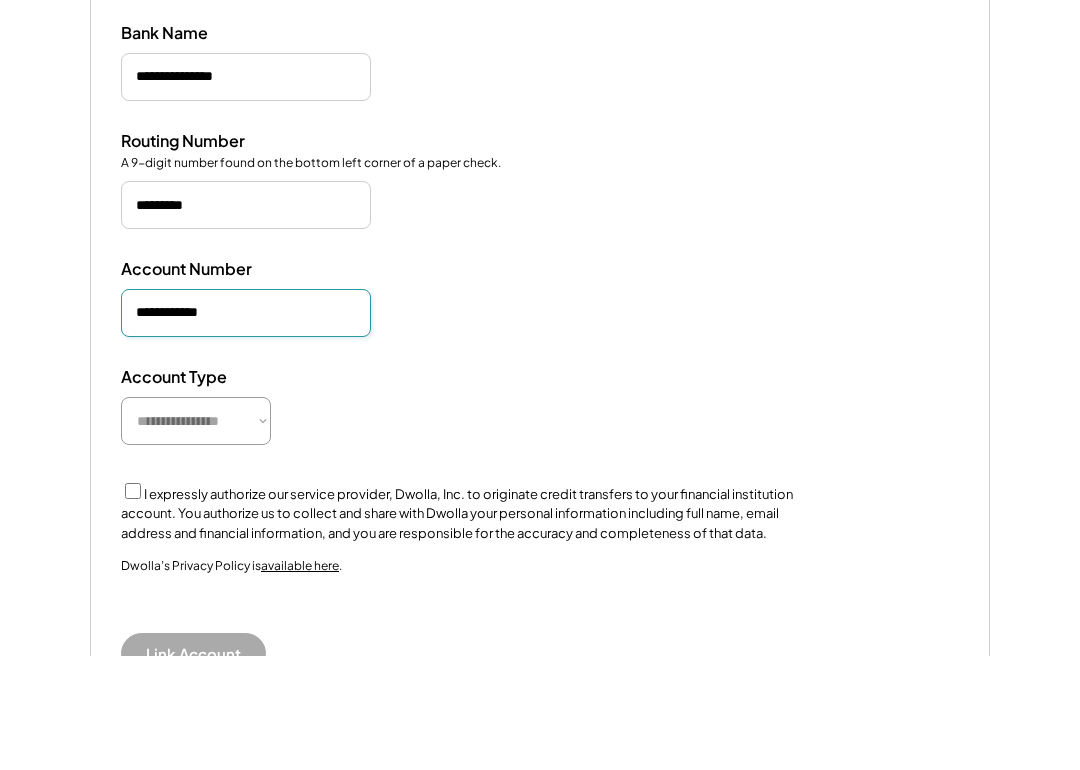 click on "**********" at bounding box center (196, 535) 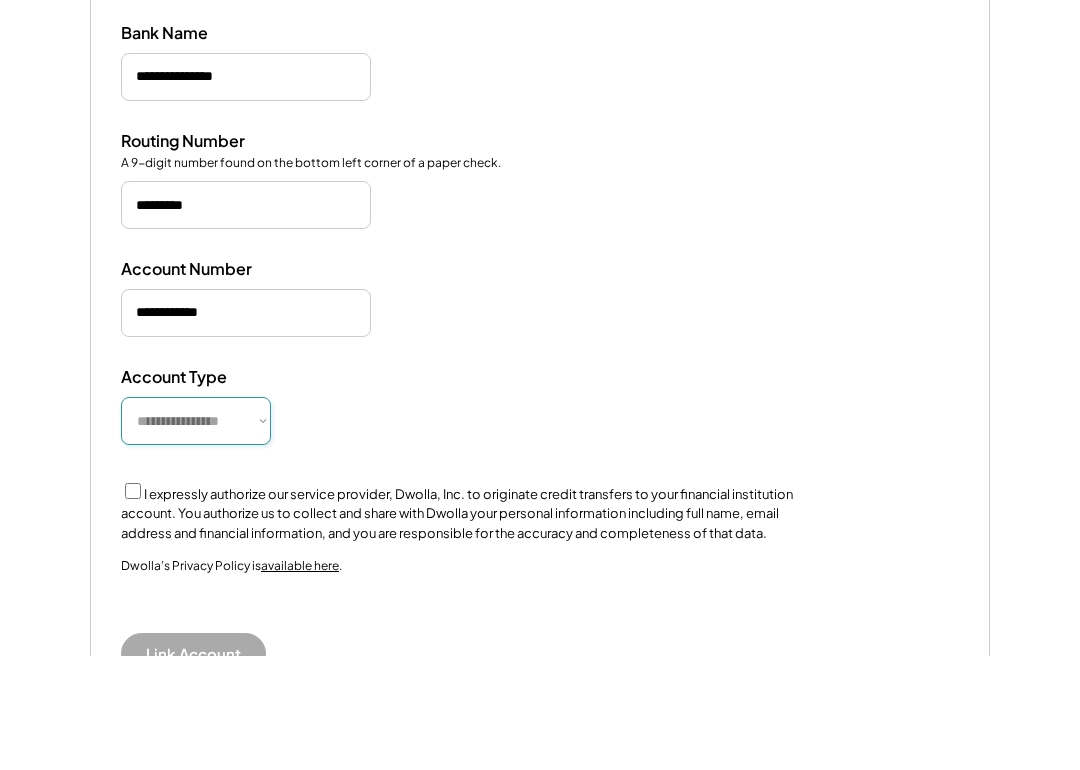 scroll, scrollTop: 393, scrollLeft: 0, axis: vertical 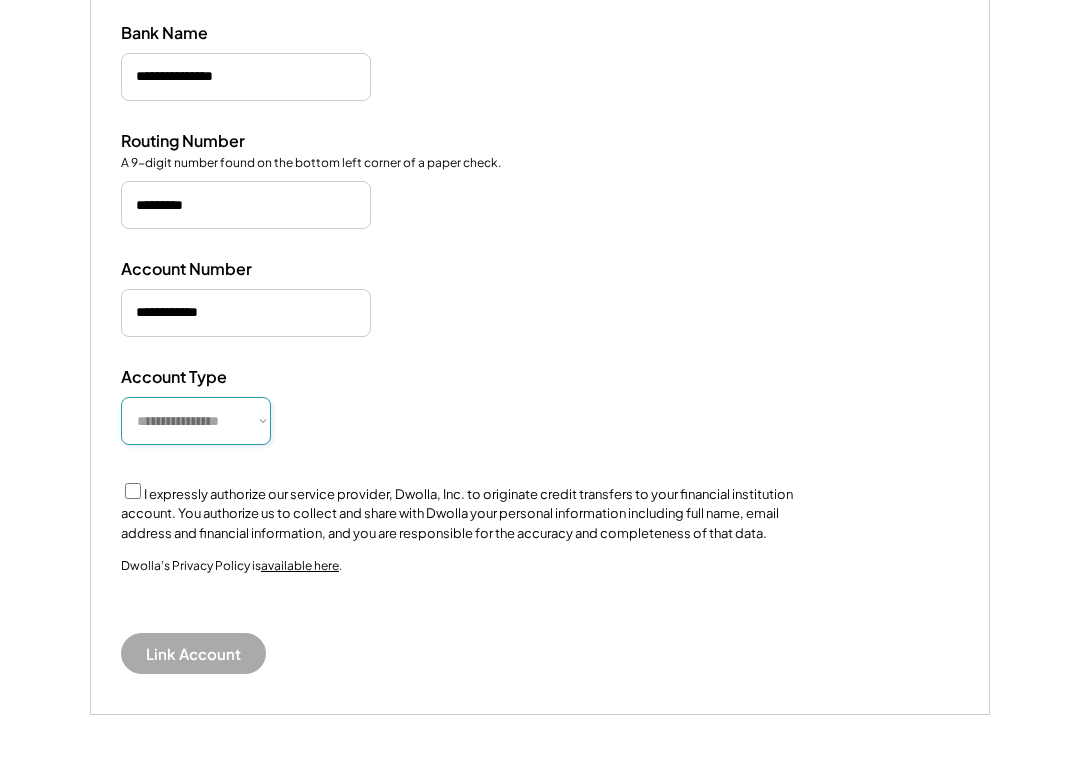 select on "**********" 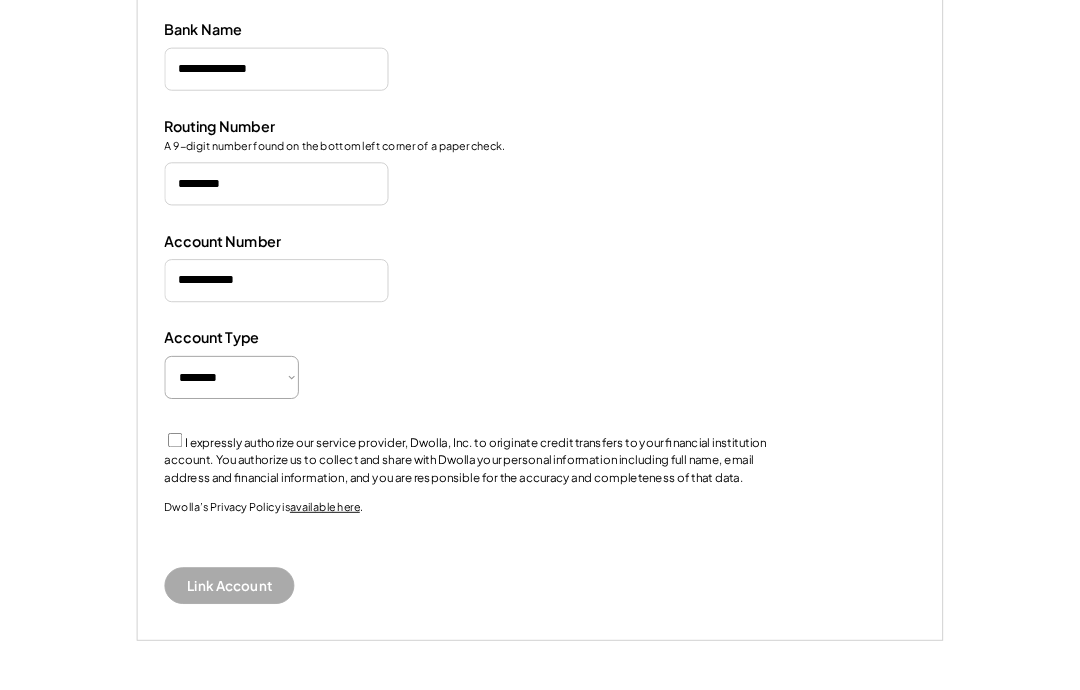 scroll, scrollTop: 473, scrollLeft: 0, axis: vertical 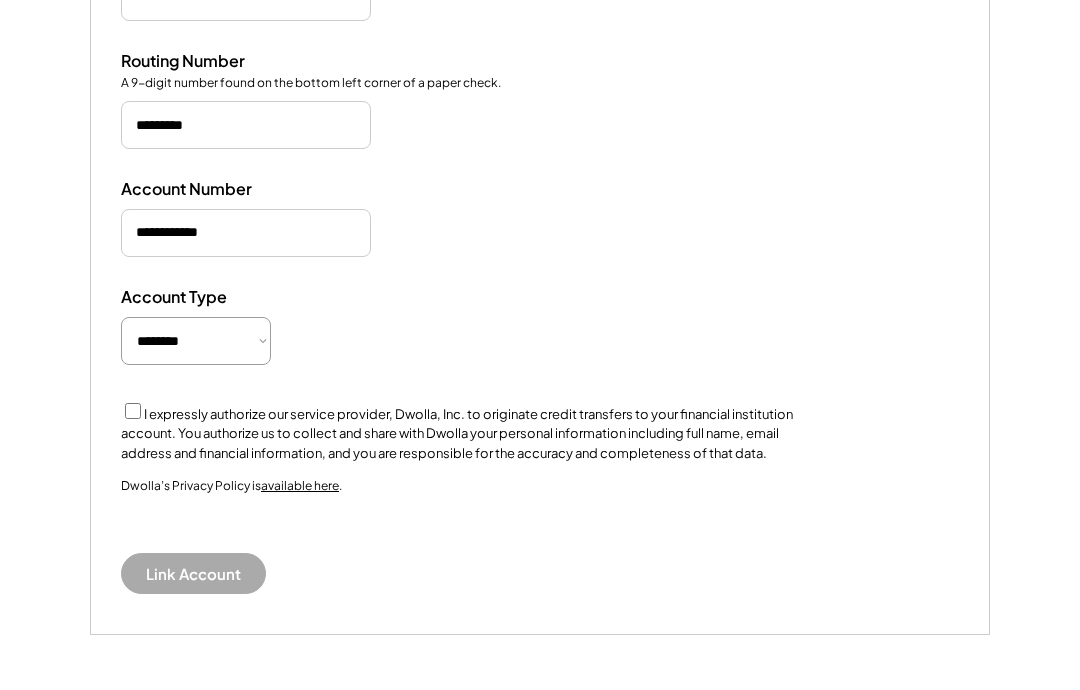 click on "I expressly authorize our service provider, Dwolla, Inc. to originate credit transfers to your financial institution account. You authorize us to collect and share with Dwolla your personal information including full name, email address and financial information, and you are responsible for the accuracy and completeness of that data." at bounding box center (457, 433) 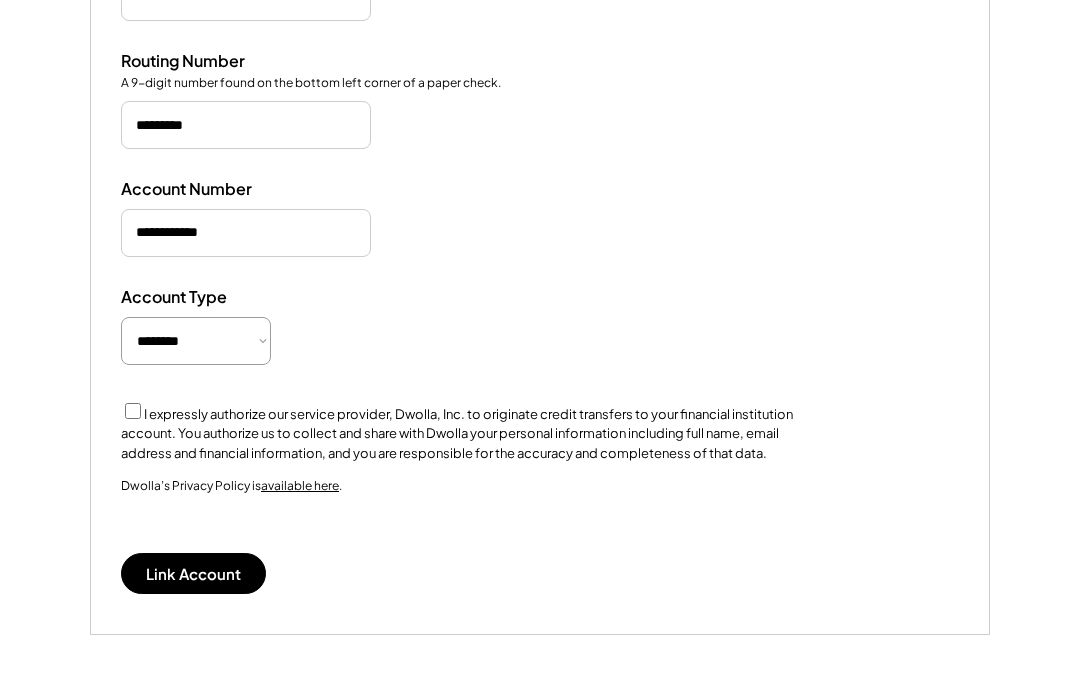 click on "Link Account" at bounding box center [193, 573] 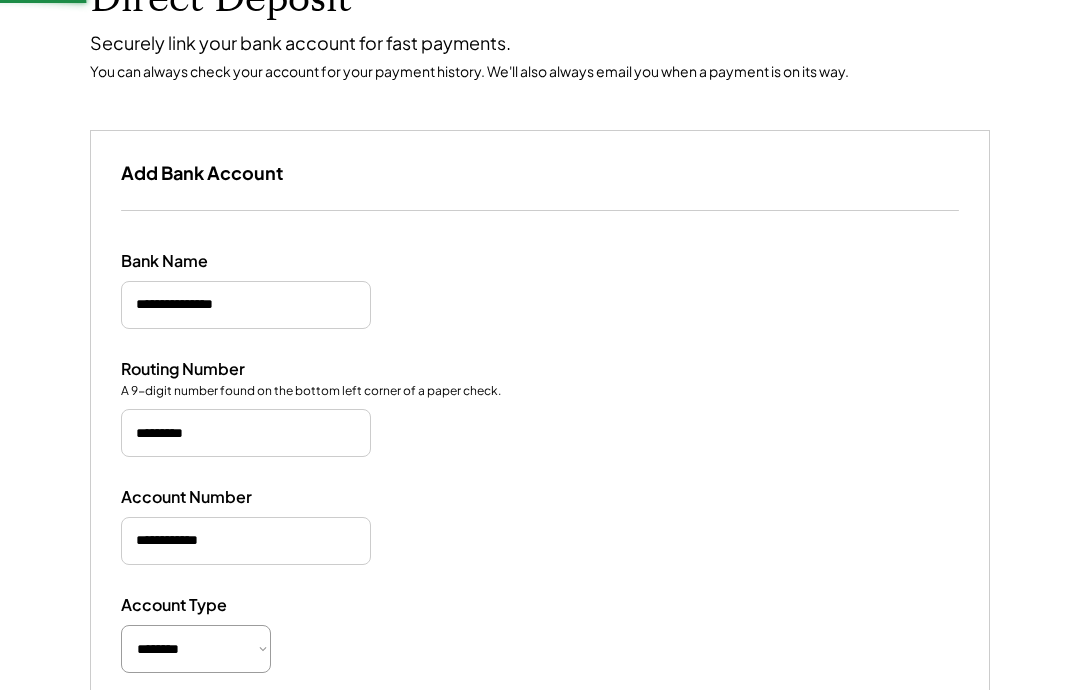 scroll, scrollTop: 141, scrollLeft: 0, axis: vertical 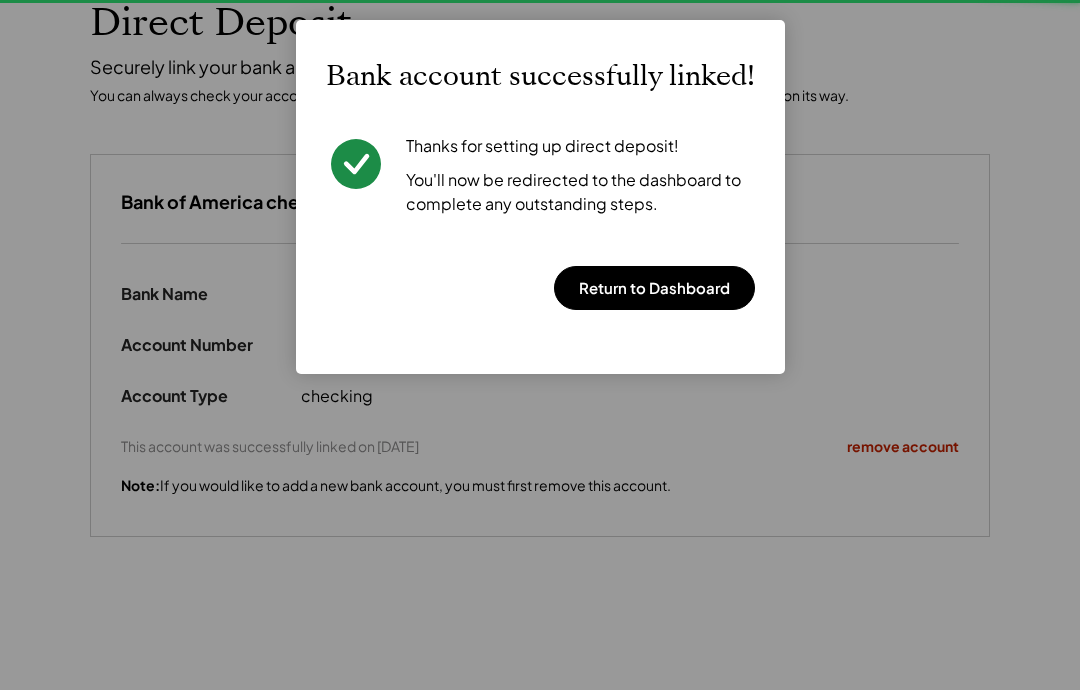 click on "Return to Dashboard" at bounding box center [654, 288] 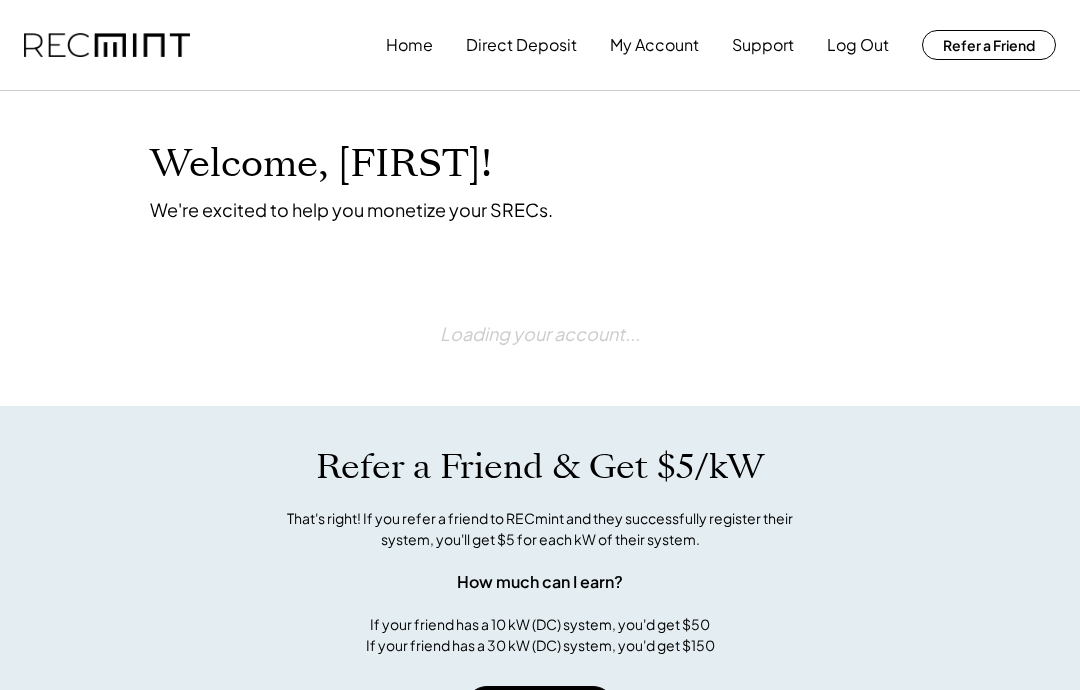 scroll, scrollTop: 0, scrollLeft: 0, axis: both 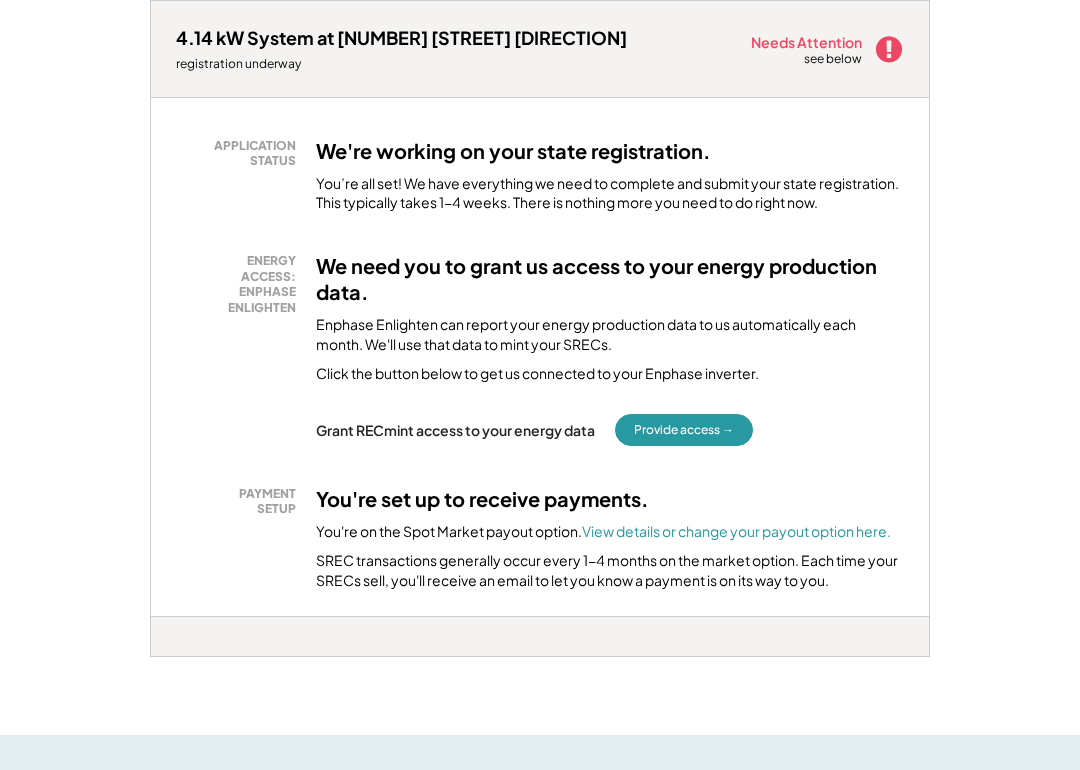 click on "Provide access →" at bounding box center [684, 430] 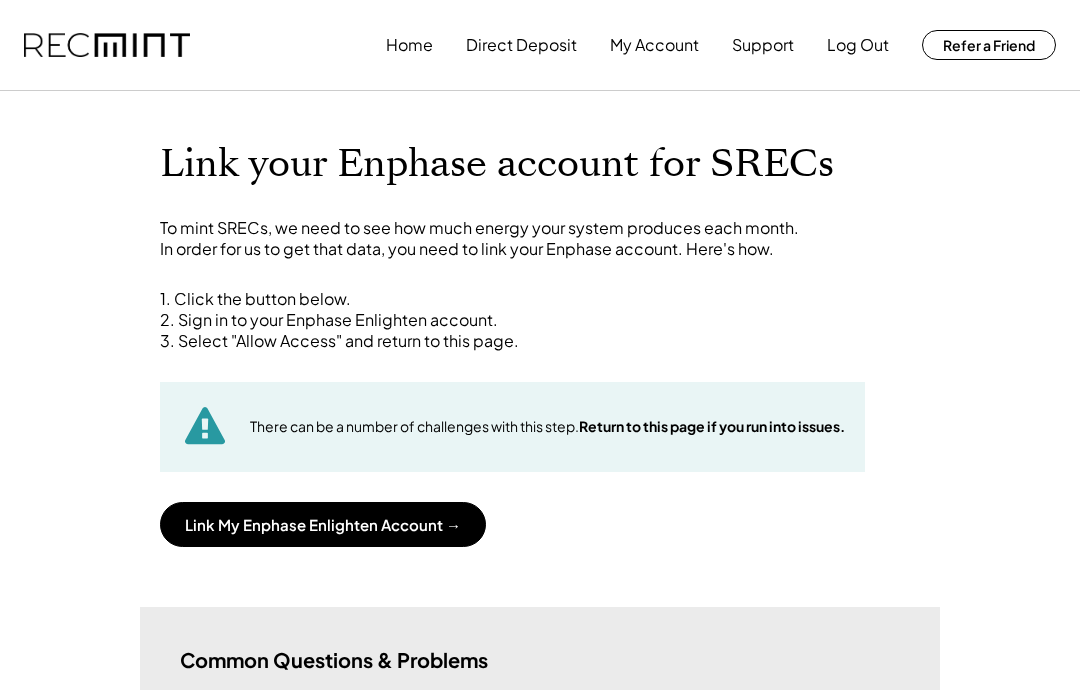 scroll, scrollTop: 0, scrollLeft: 0, axis: both 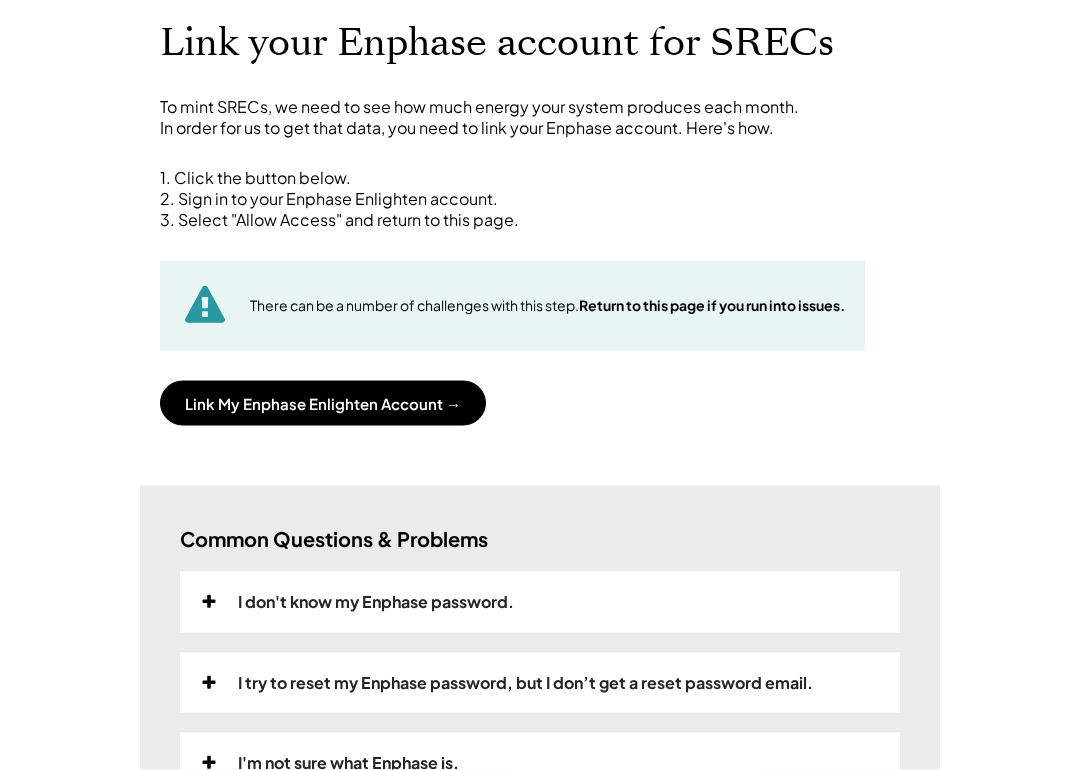 click on "Link My Enphase Enlighten Account →" at bounding box center [323, 403] 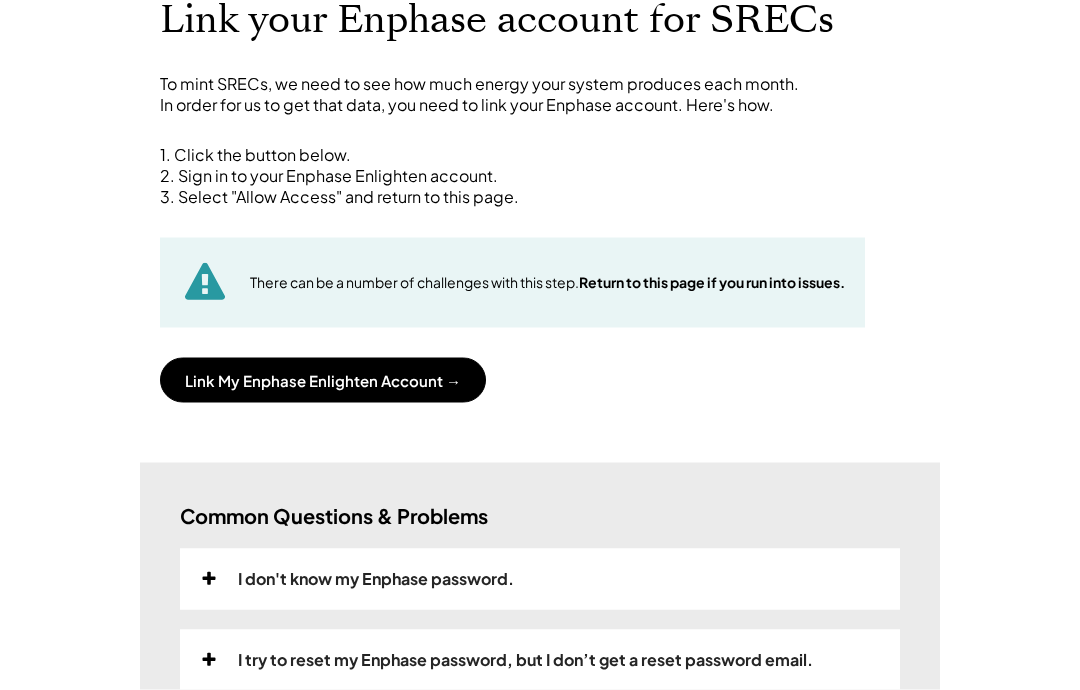 scroll, scrollTop: 138, scrollLeft: 0, axis: vertical 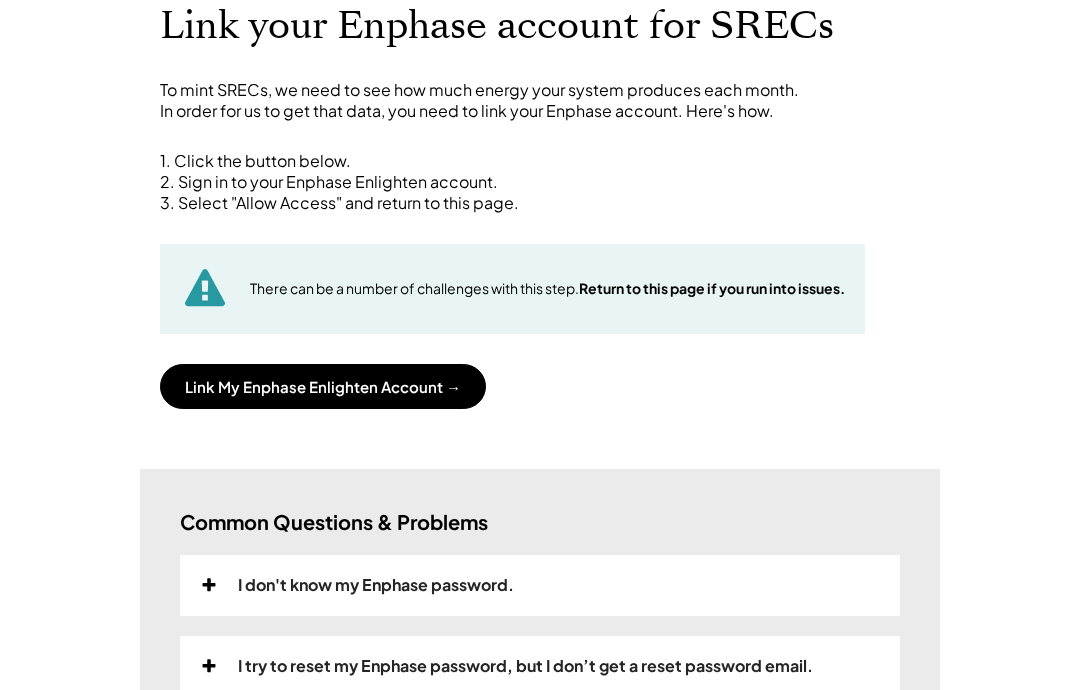 click on "Link My Enphase Enlighten Account →" at bounding box center [323, 386] 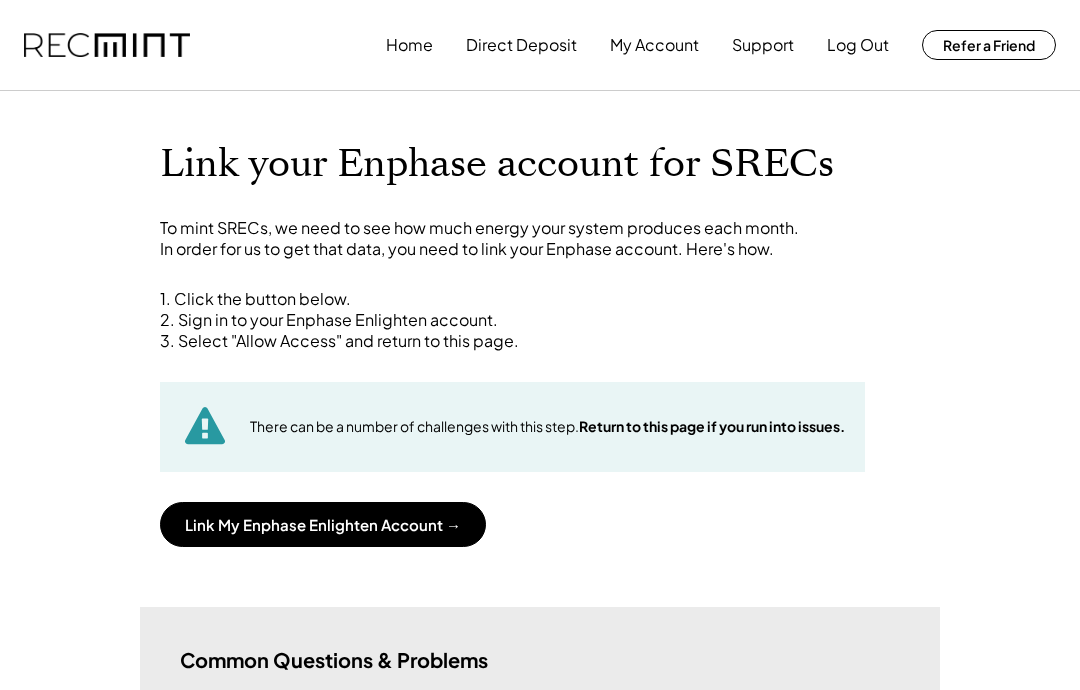 scroll, scrollTop: 0, scrollLeft: 0, axis: both 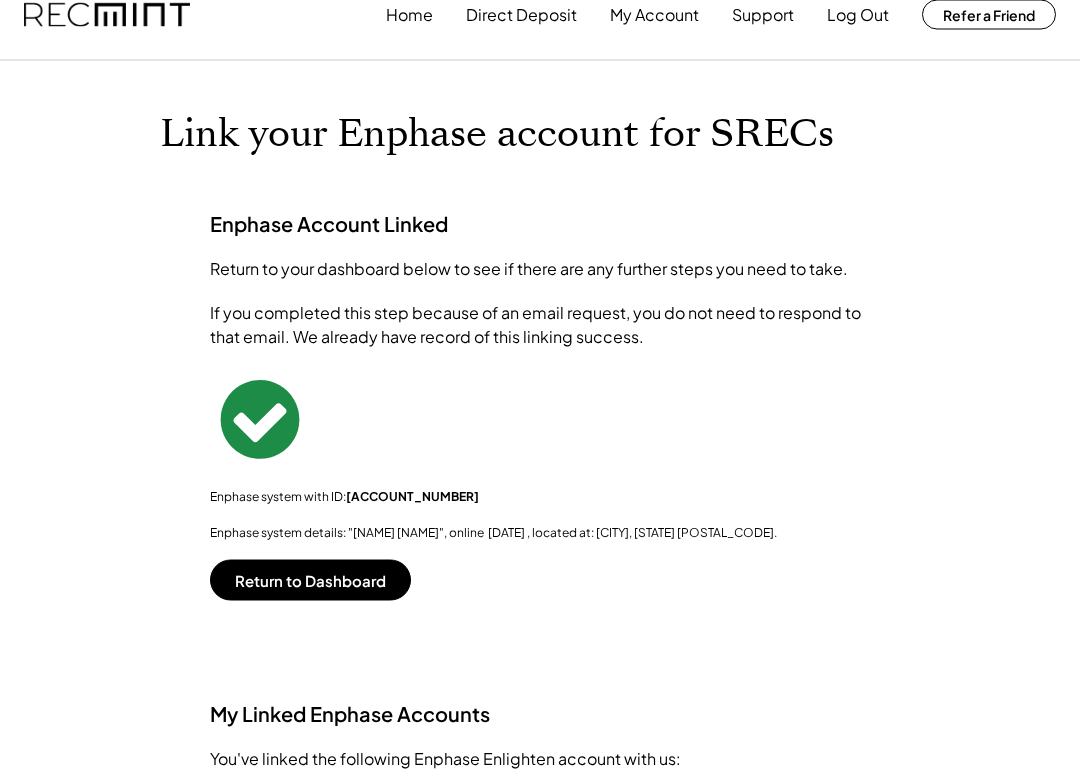 click on "Return to Dashboard" at bounding box center [310, 580] 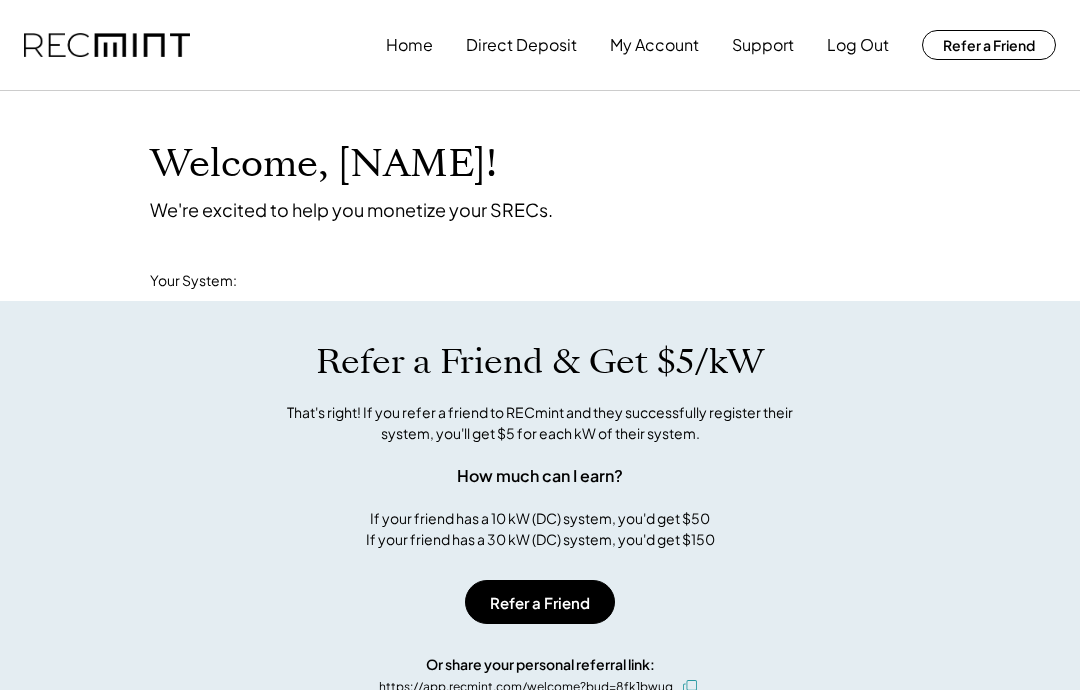 scroll, scrollTop: 0, scrollLeft: 0, axis: both 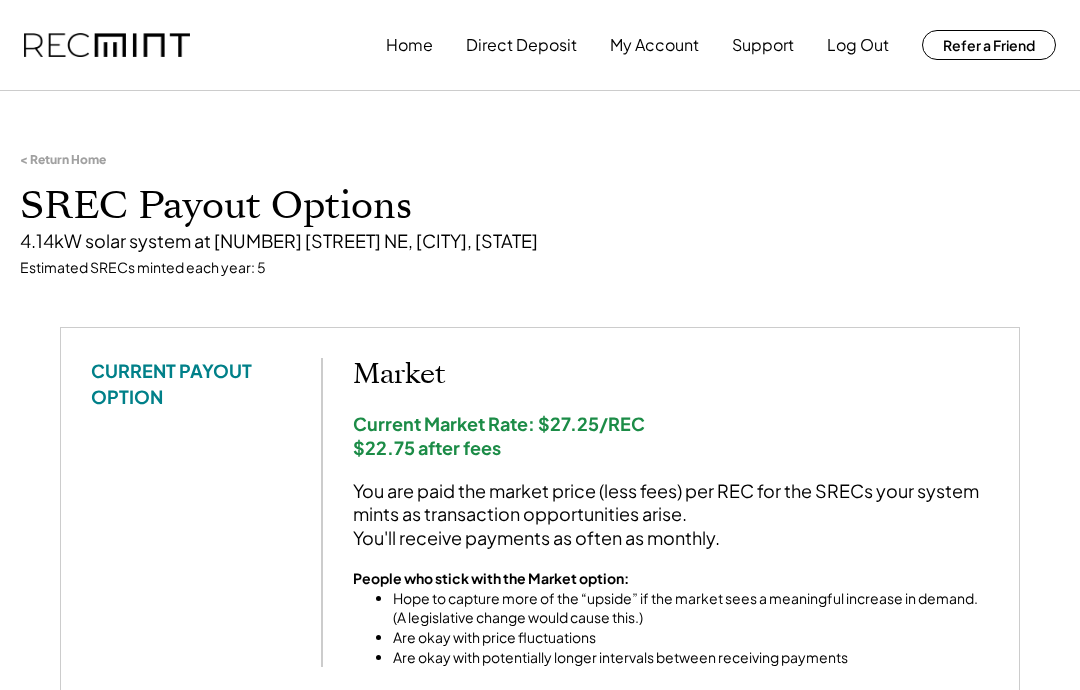 click on "My Account" at bounding box center (654, 45) 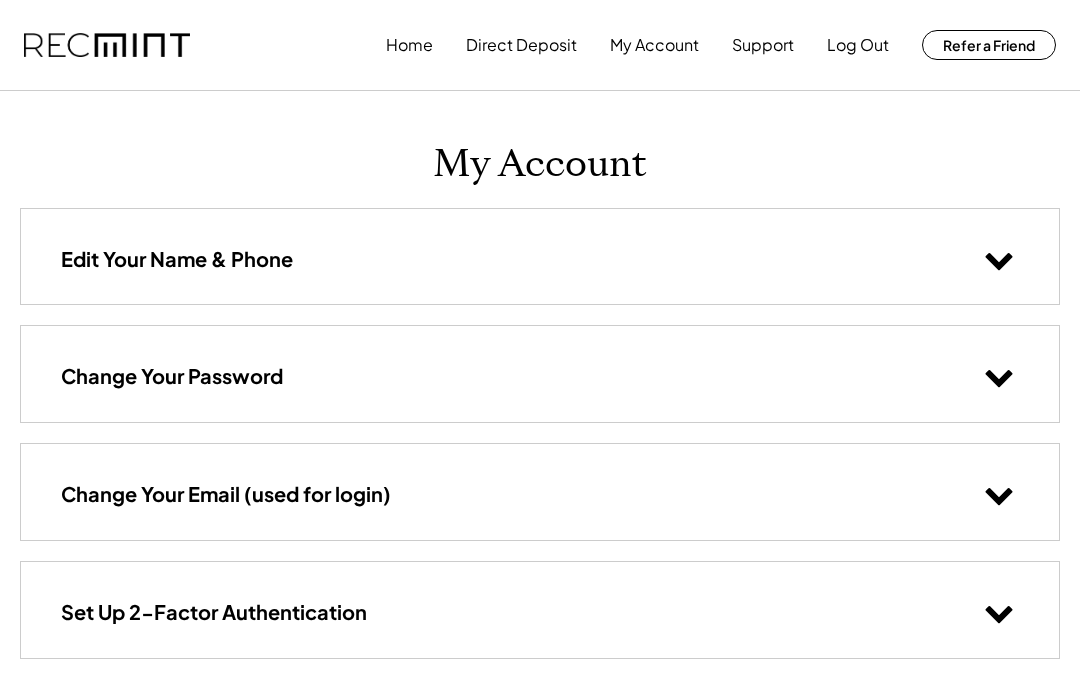 scroll, scrollTop: 0, scrollLeft: 0, axis: both 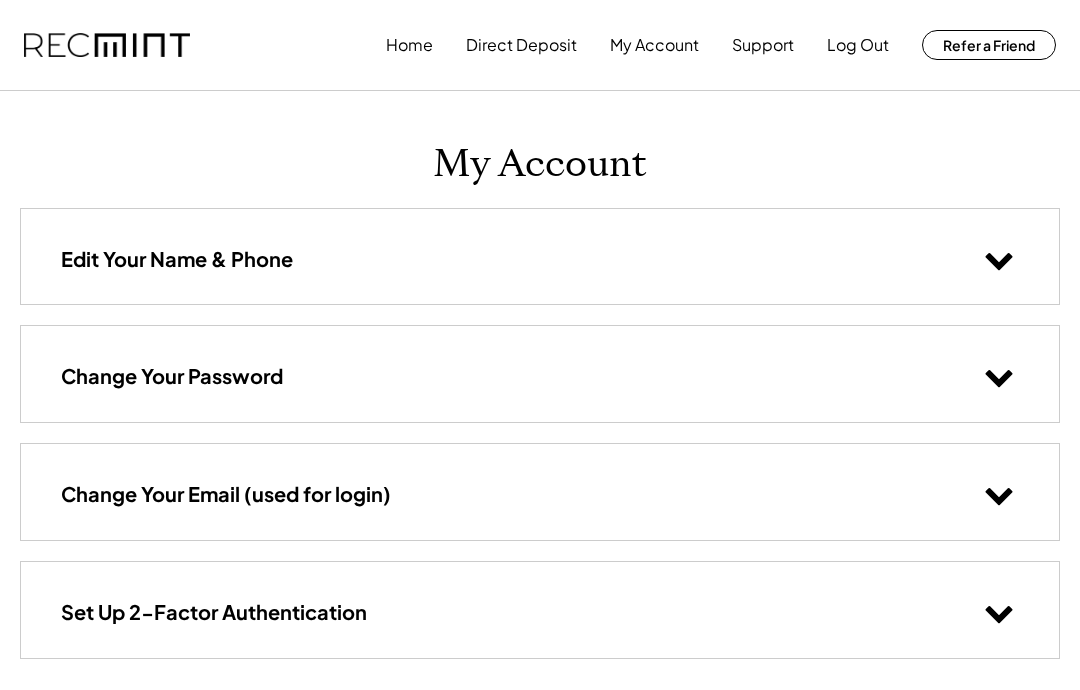click on "Home" at bounding box center (409, 45) 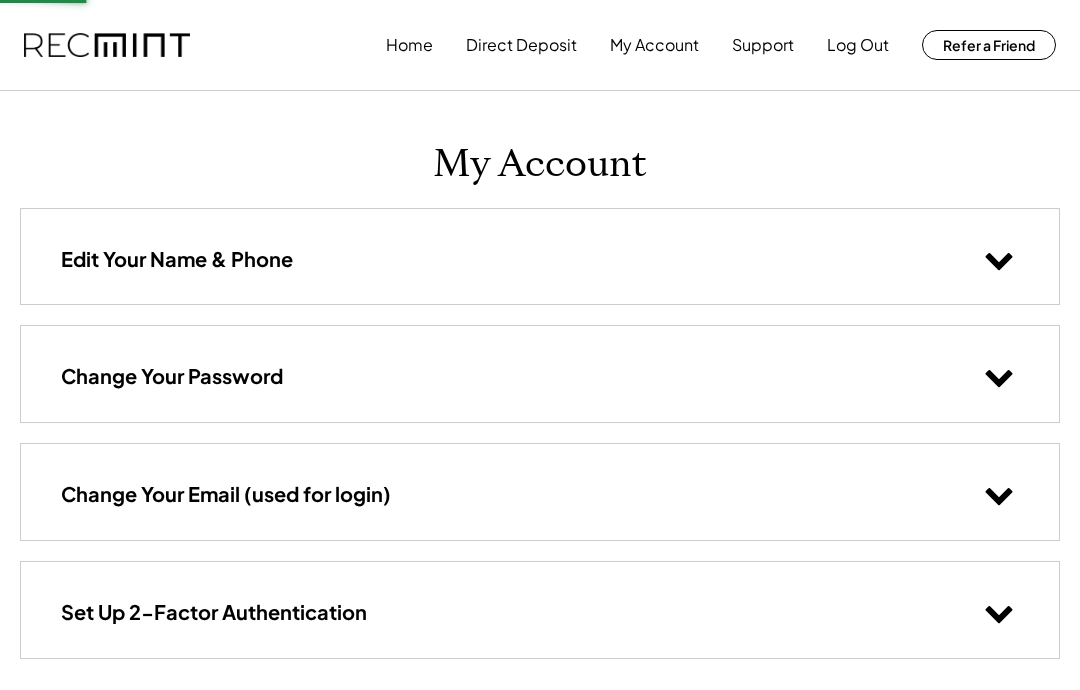 click on "Home" at bounding box center [409, 45] 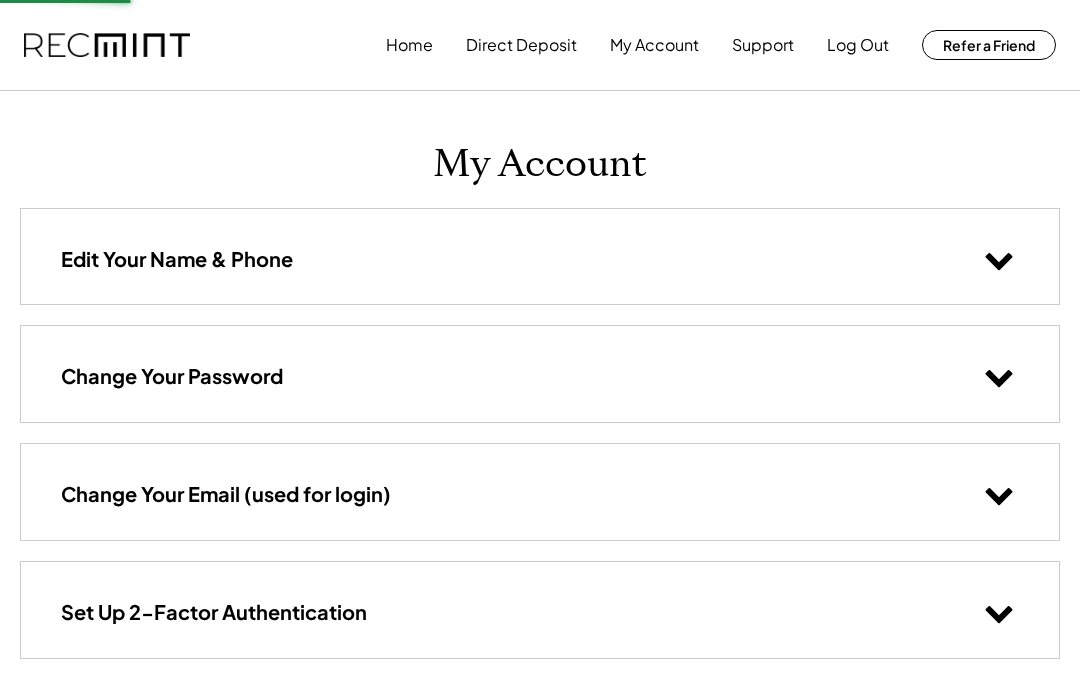 click on "Home" at bounding box center (409, 45) 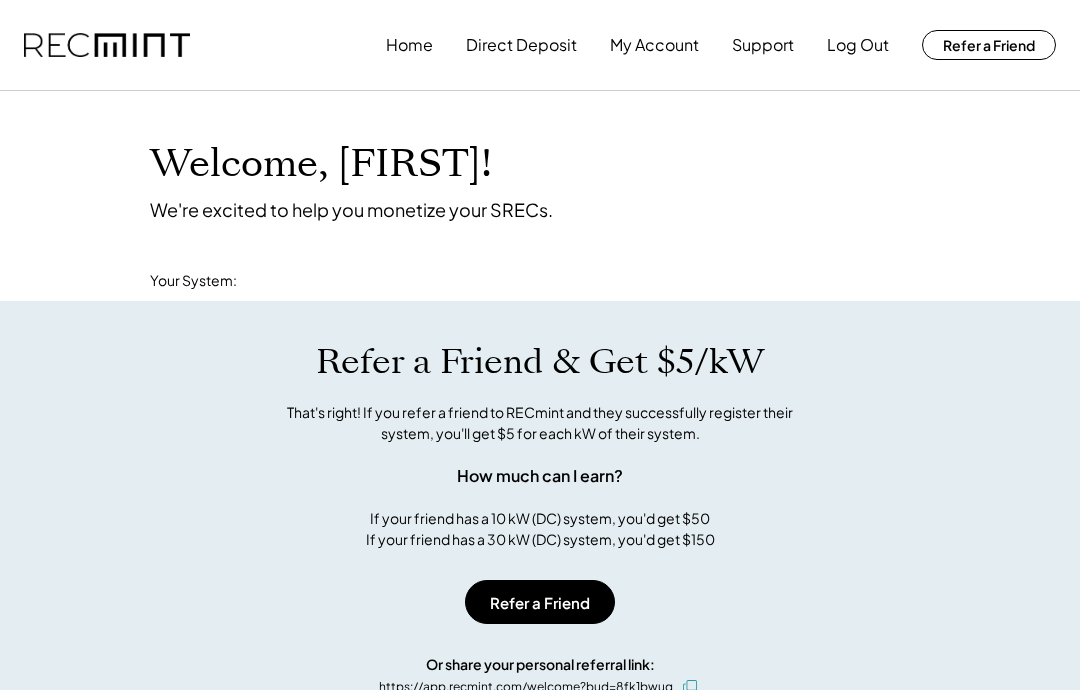 scroll, scrollTop: 0, scrollLeft: 0, axis: both 